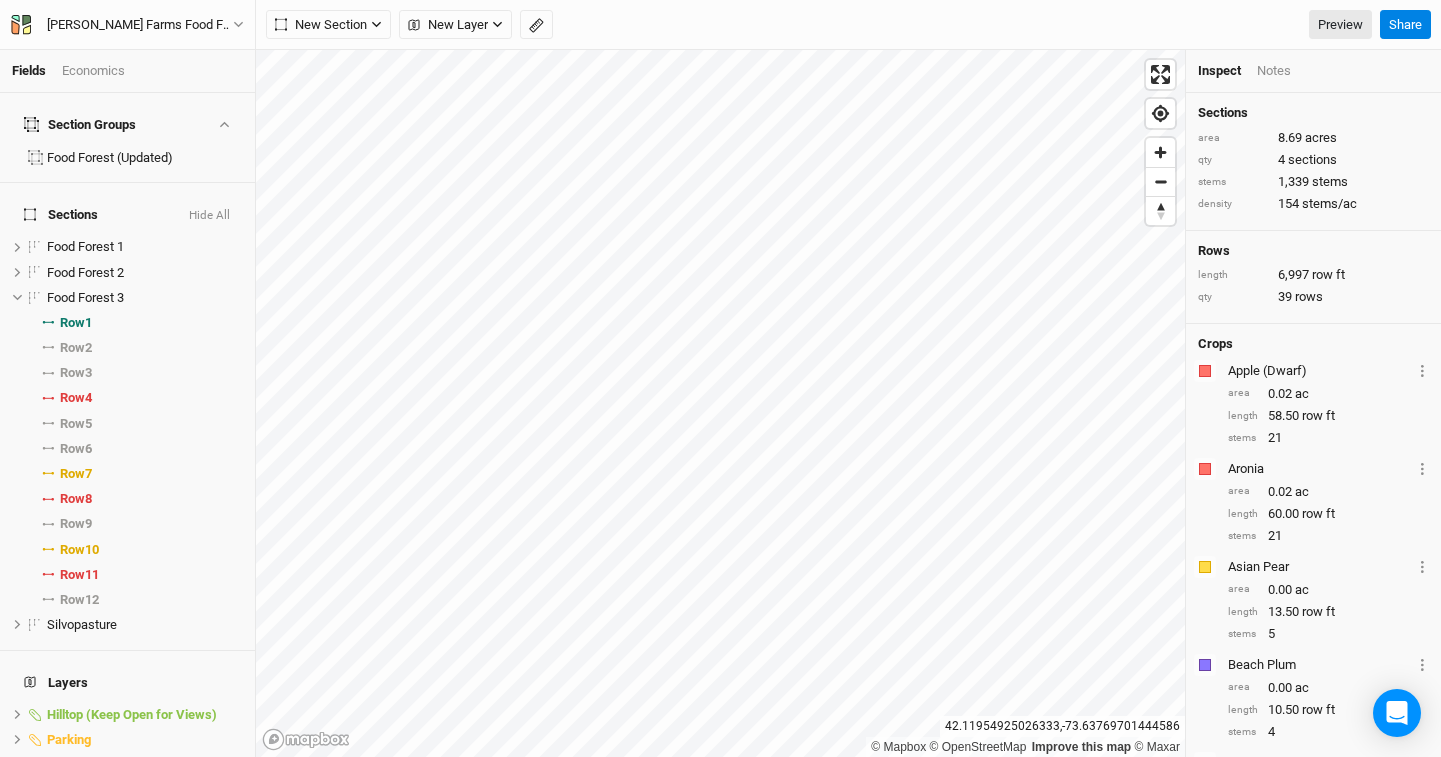 scroll, scrollTop: 0, scrollLeft: 0, axis: both 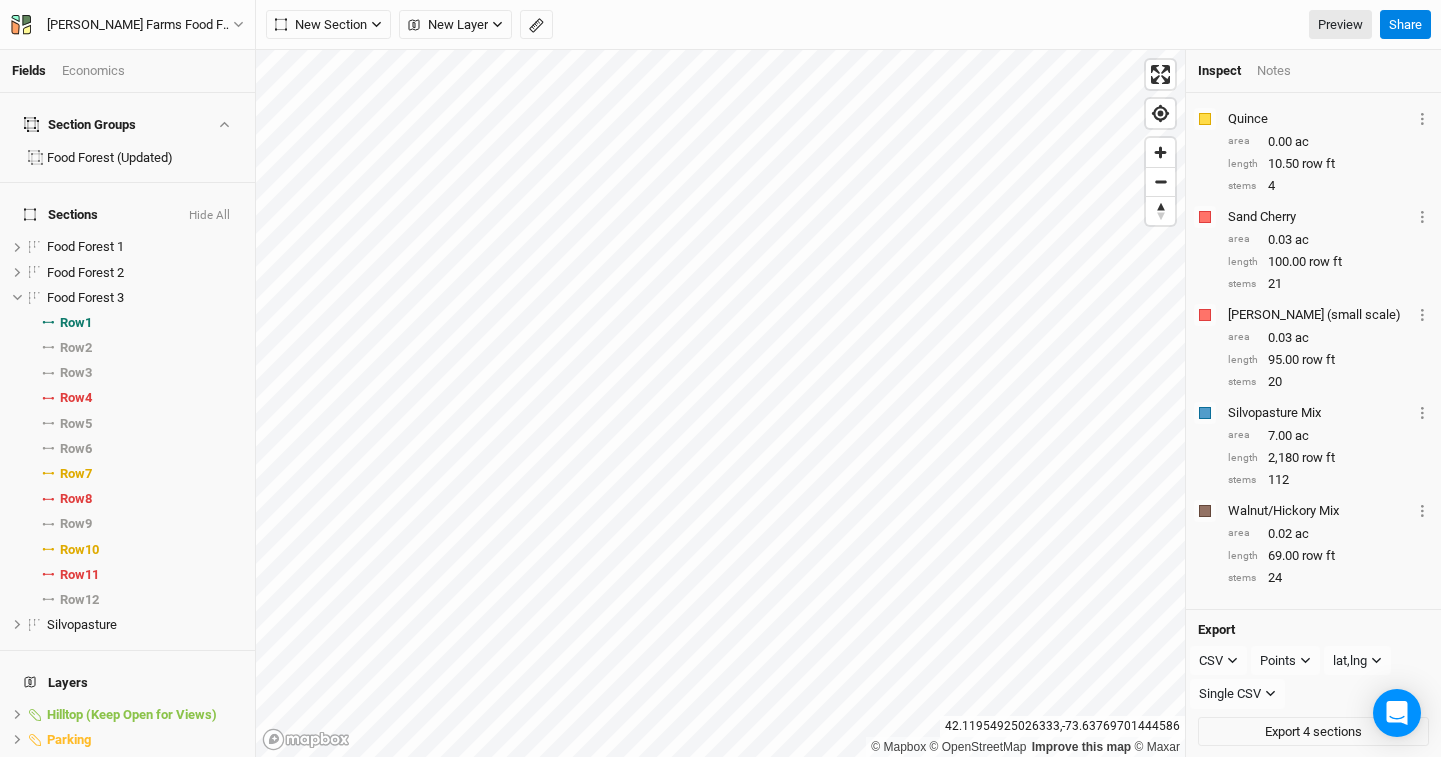 click on "Economics" at bounding box center [93, 71] 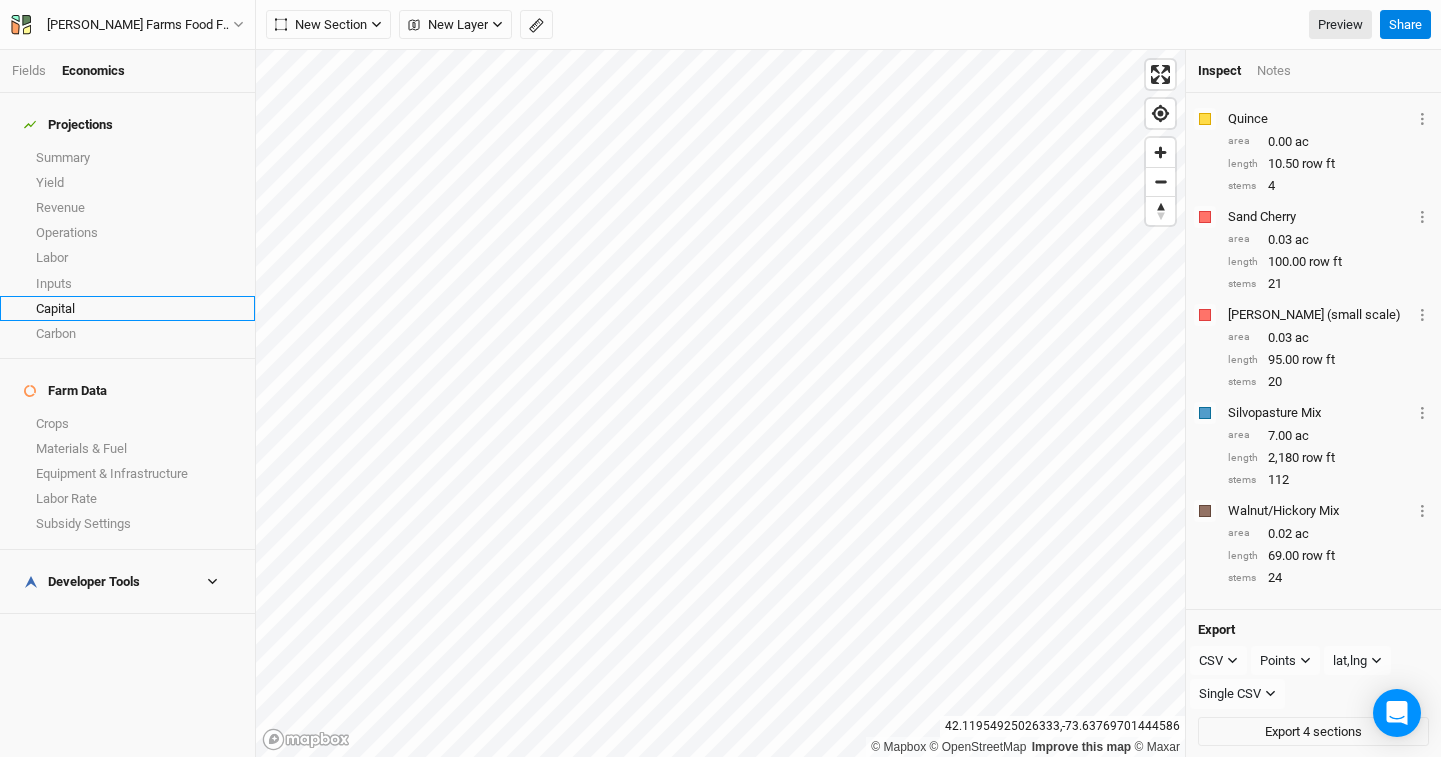 click on "Capital" at bounding box center [127, 308] 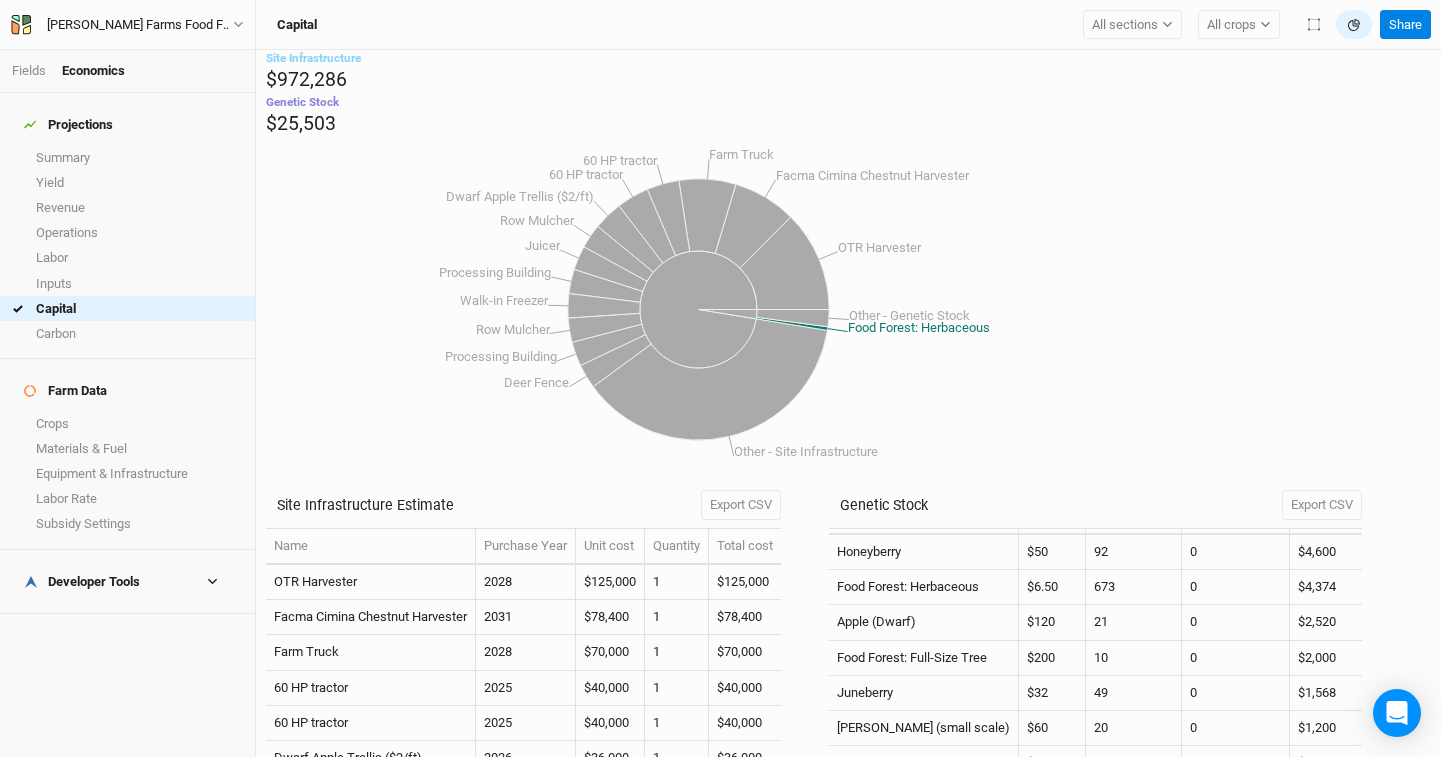 scroll, scrollTop: 0, scrollLeft: 0, axis: both 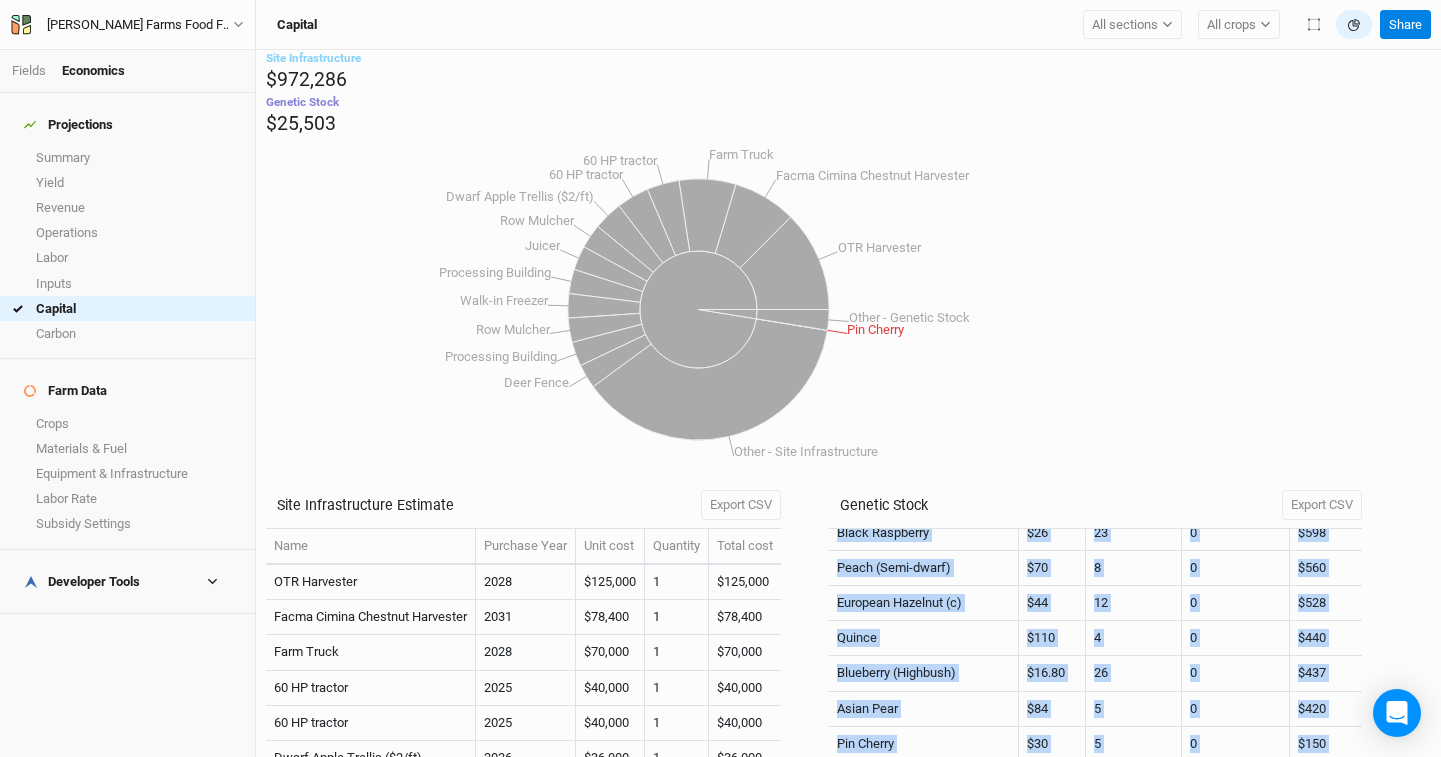 drag, startPoint x: 863, startPoint y: 529, endPoint x: 1214, endPoint y: 733, distance: 405.9766 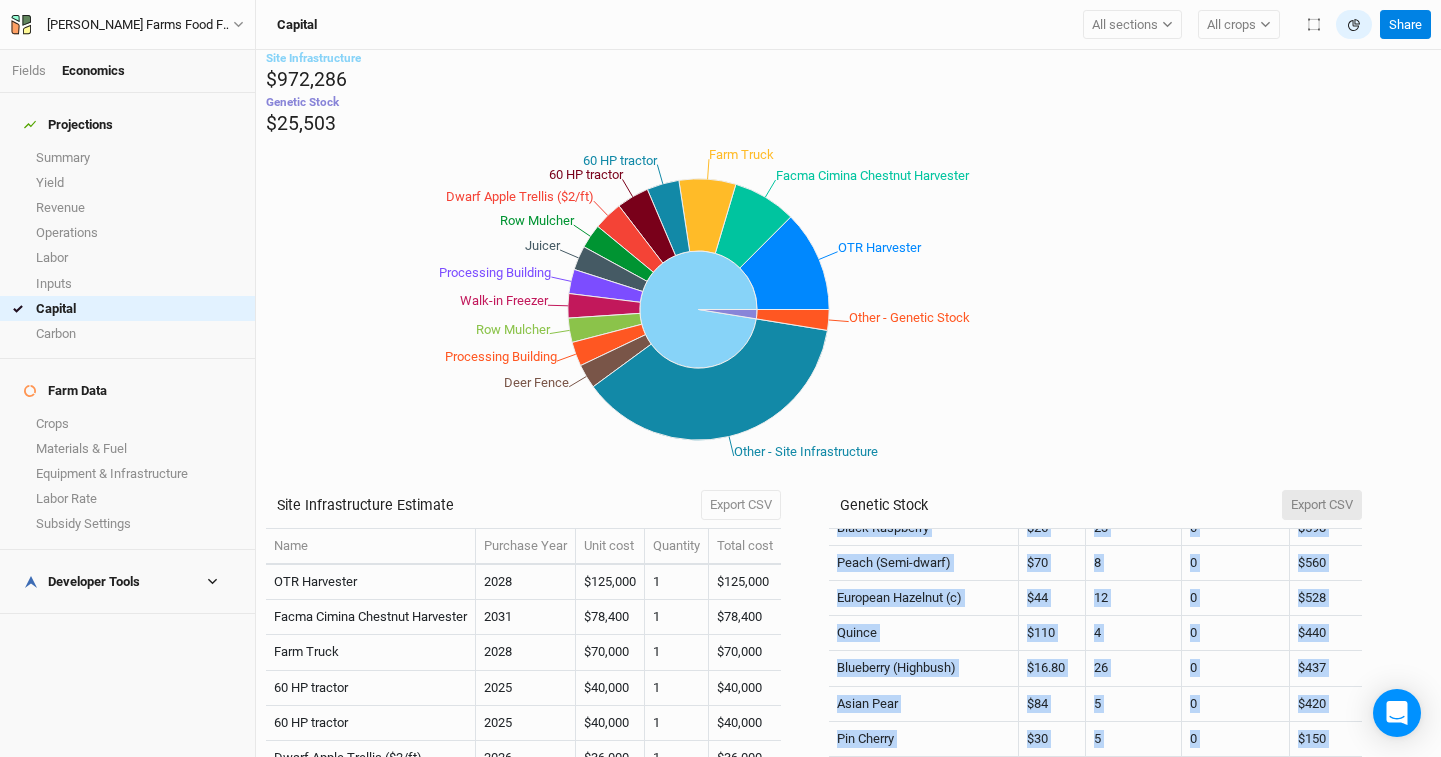 click on "Export CSV" at bounding box center [1322, 505] 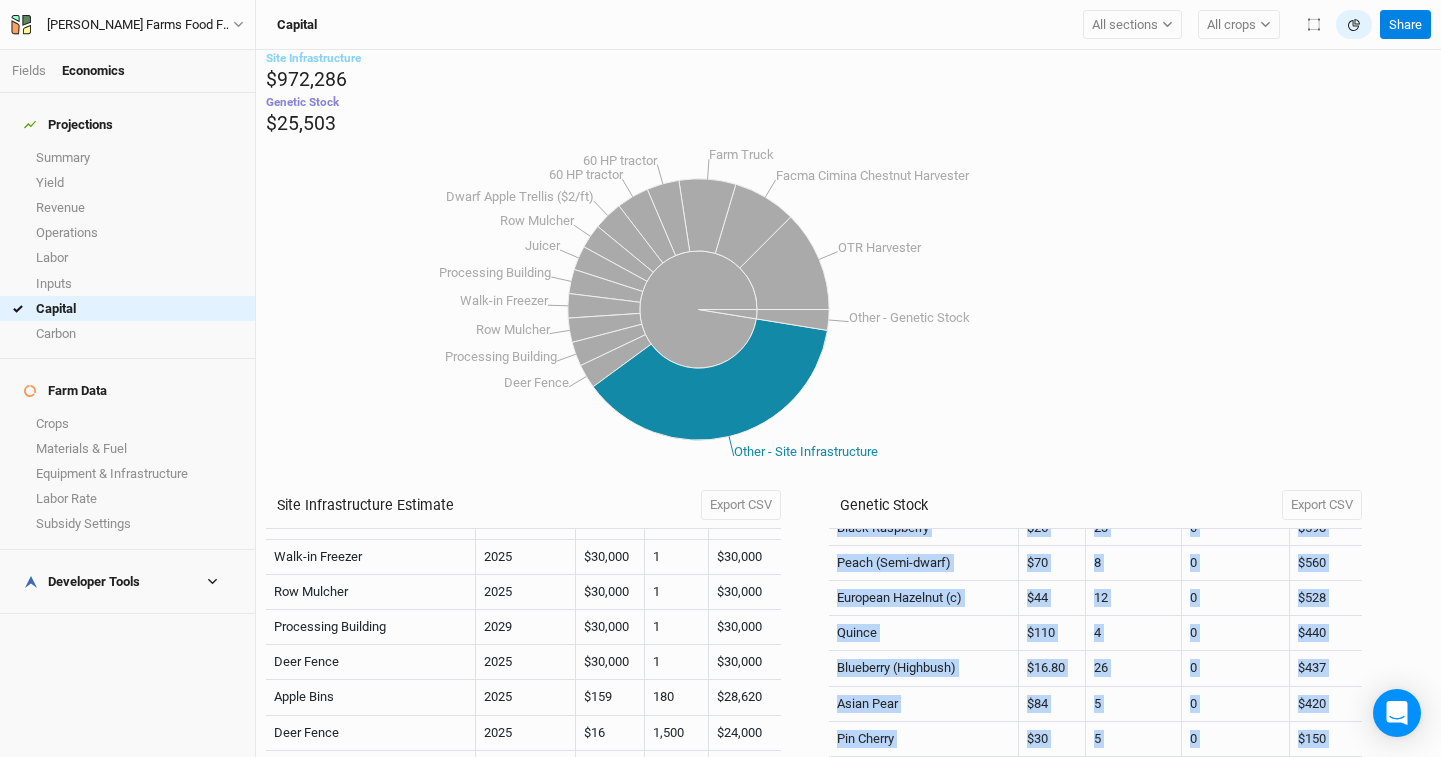 scroll, scrollTop: 0, scrollLeft: 0, axis: both 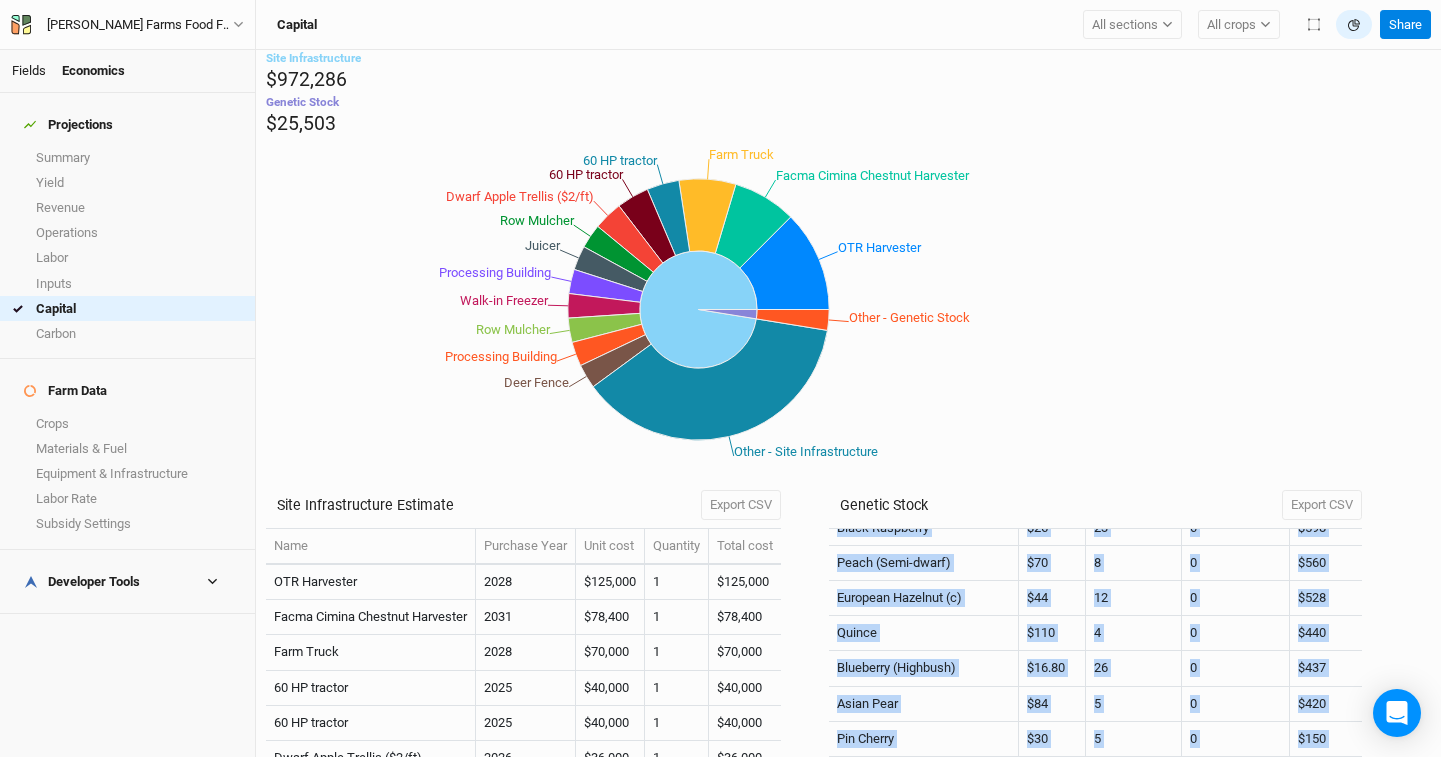 click on "Fields" at bounding box center (29, 70) 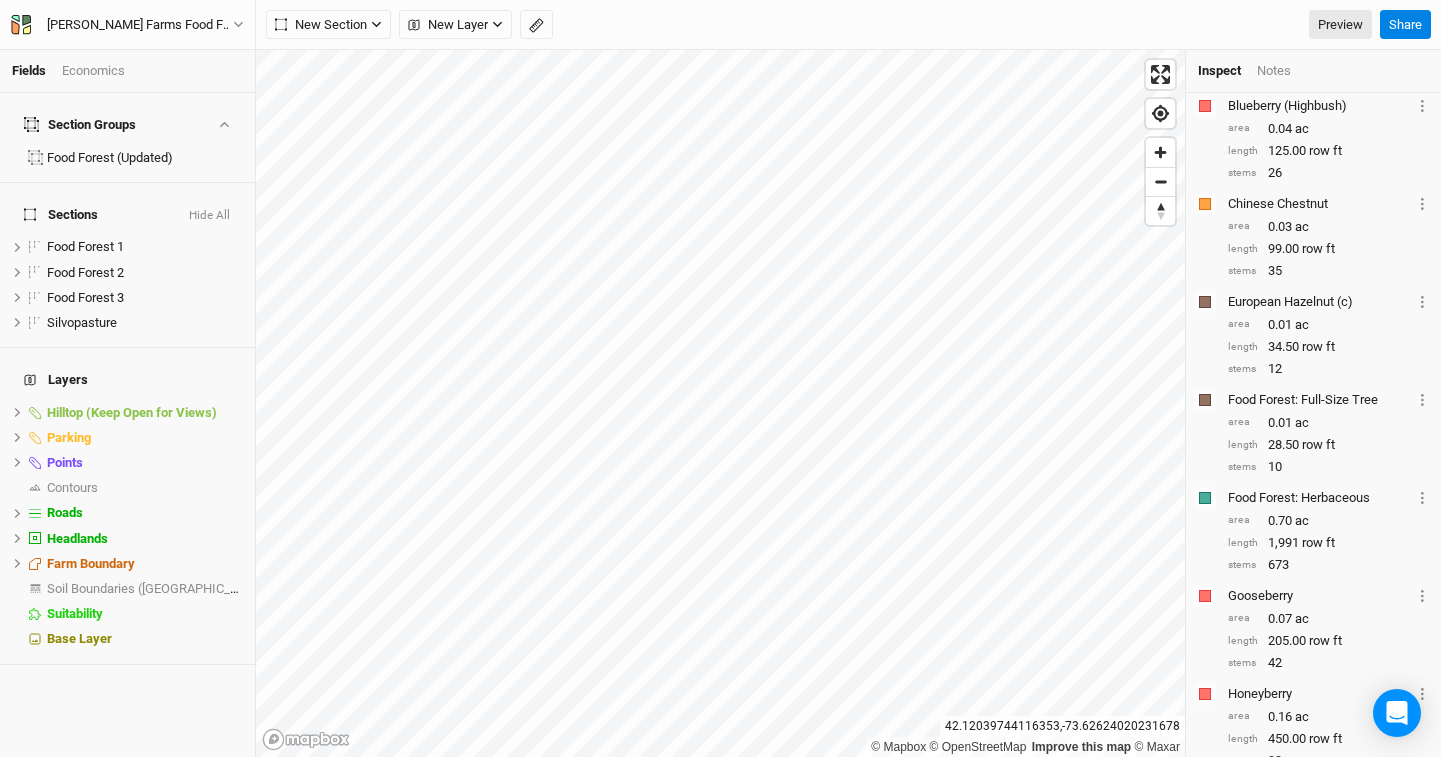 scroll, scrollTop: 880, scrollLeft: 0, axis: vertical 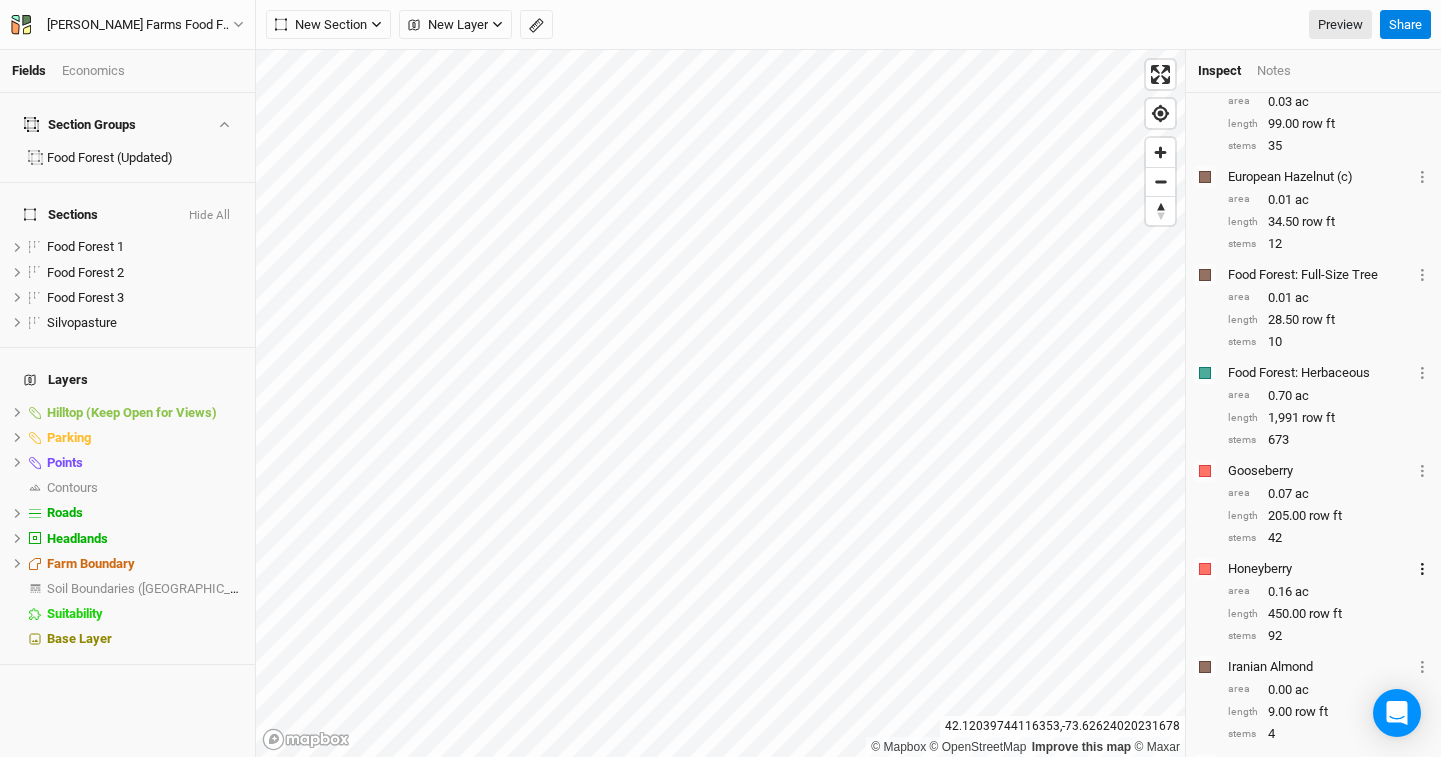 click on "Layer 1" at bounding box center (1422, 568) 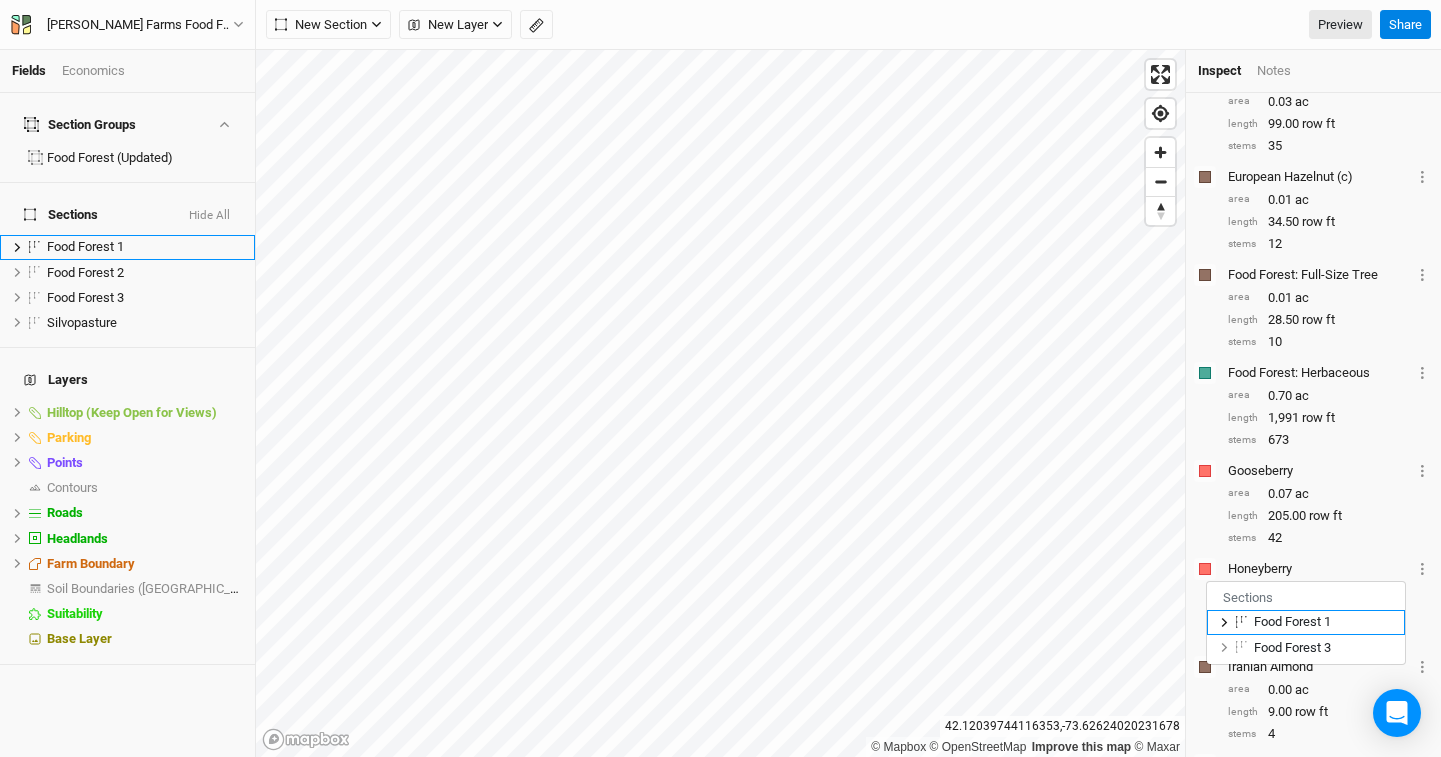 click 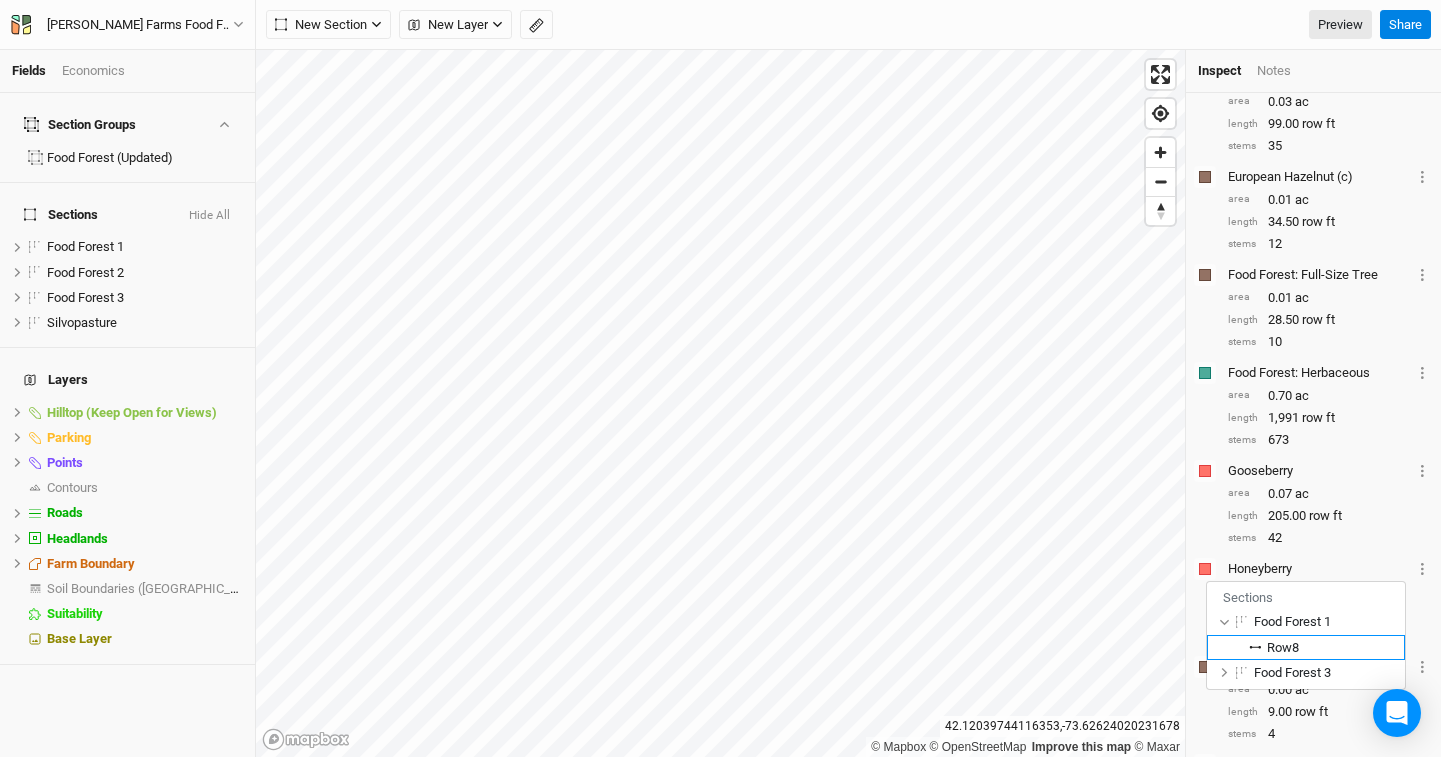 click on "Row  8" at bounding box center [1283, 648] 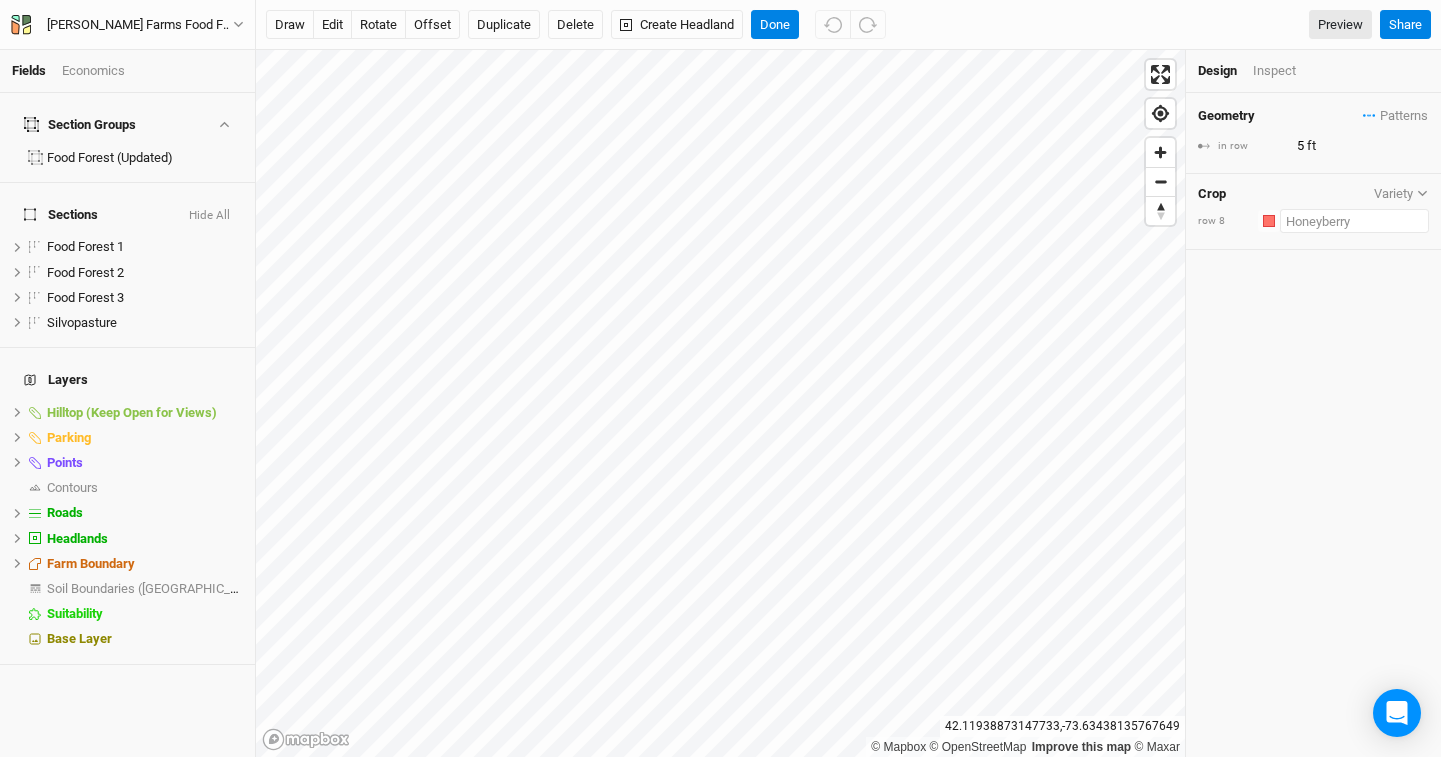 click at bounding box center [1354, 221] 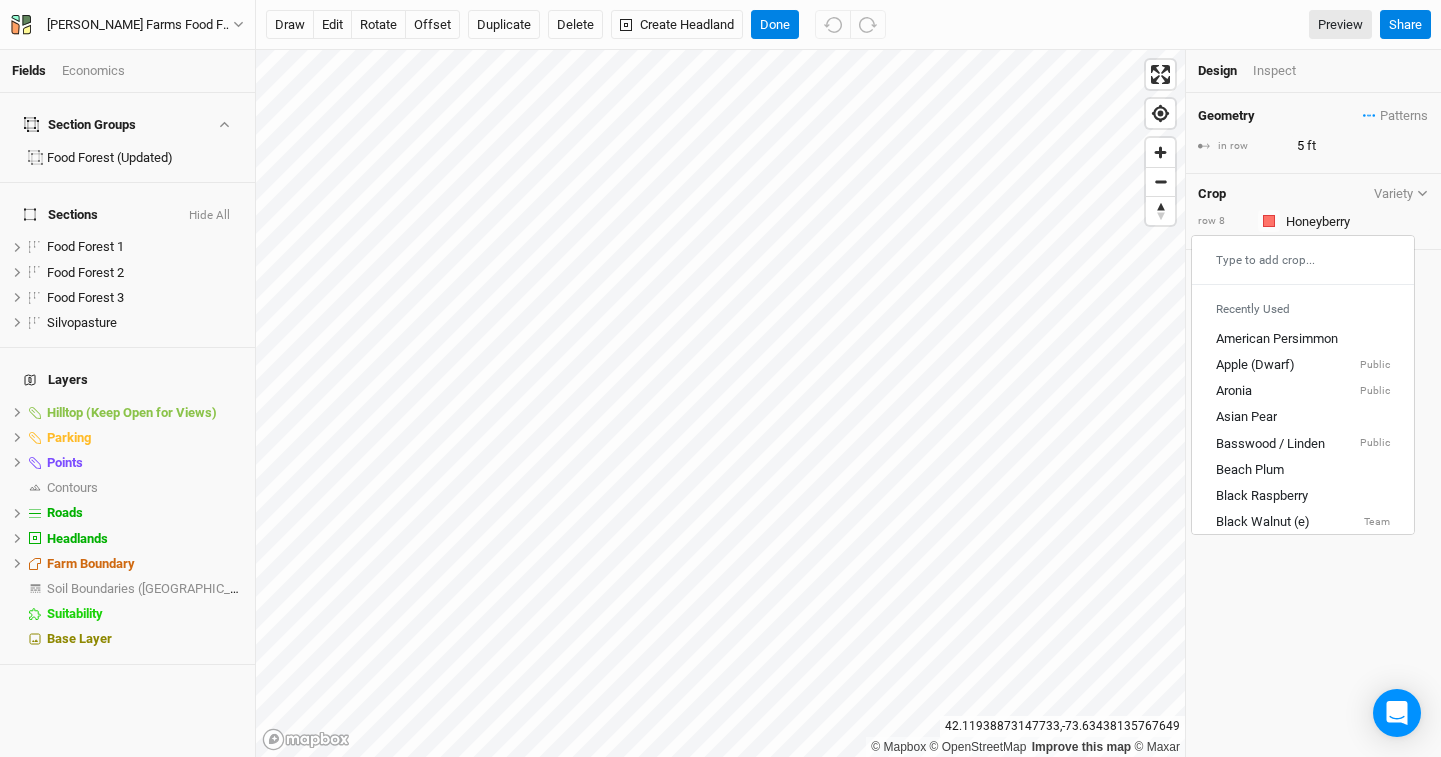 click on "Crop Variety" at bounding box center (1313, 194) 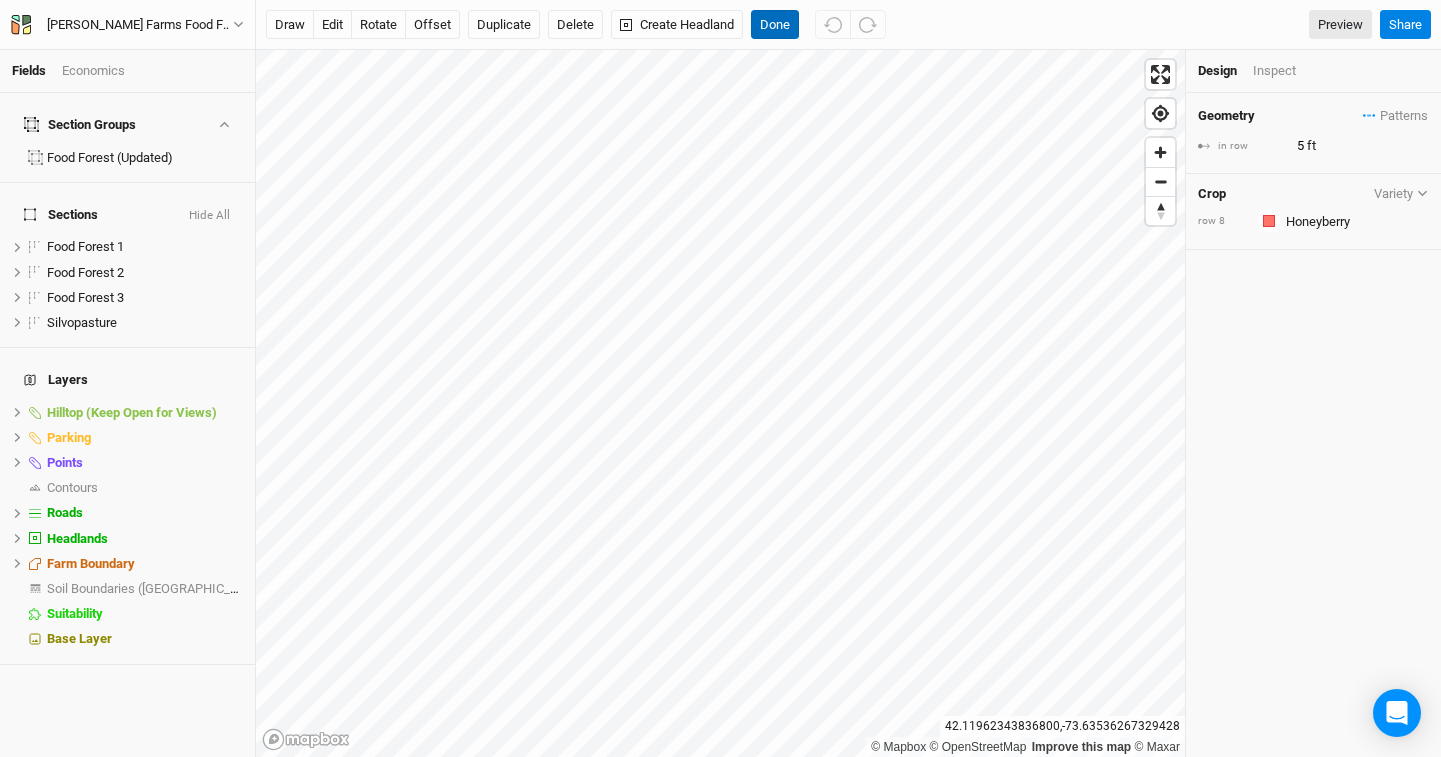 click on "Done" at bounding box center (775, 25) 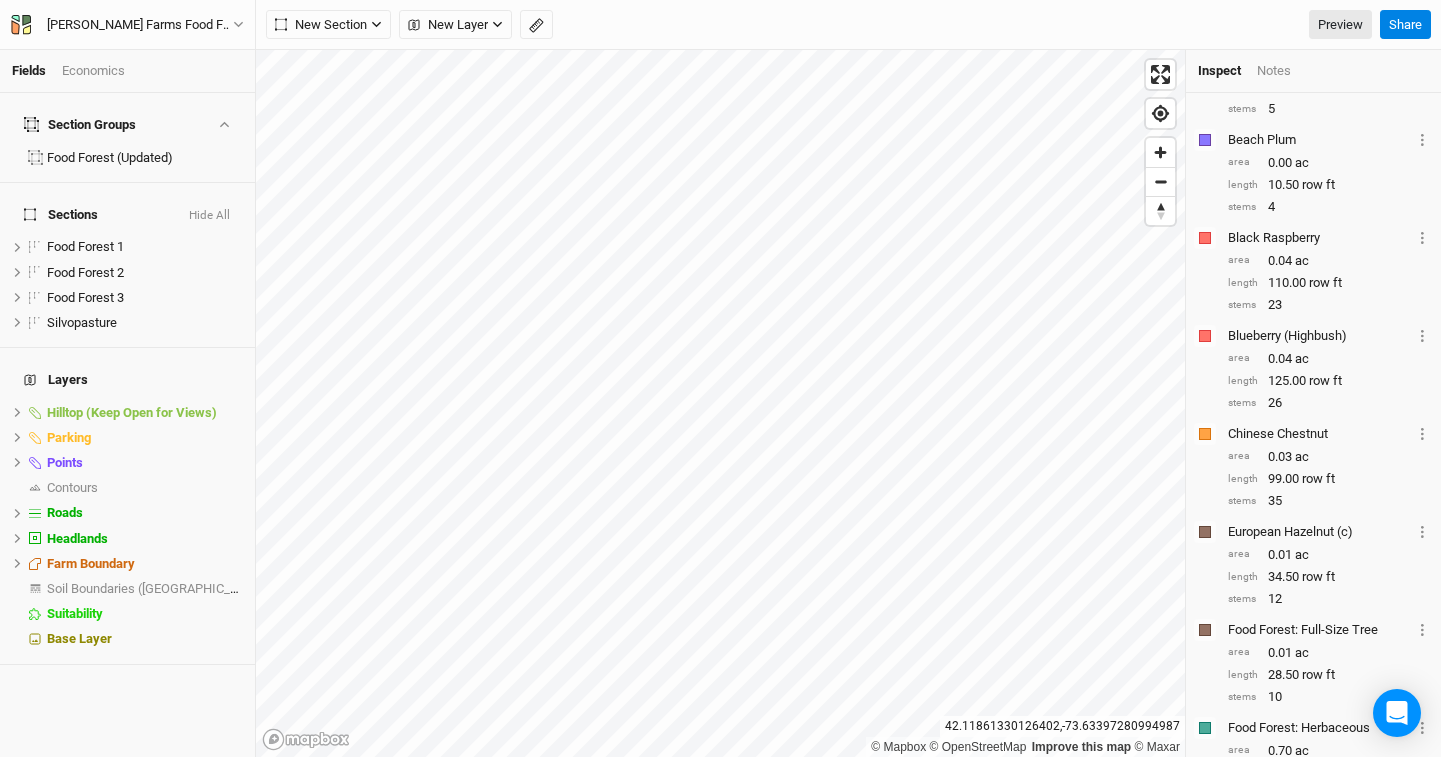 scroll, scrollTop: 875, scrollLeft: 0, axis: vertical 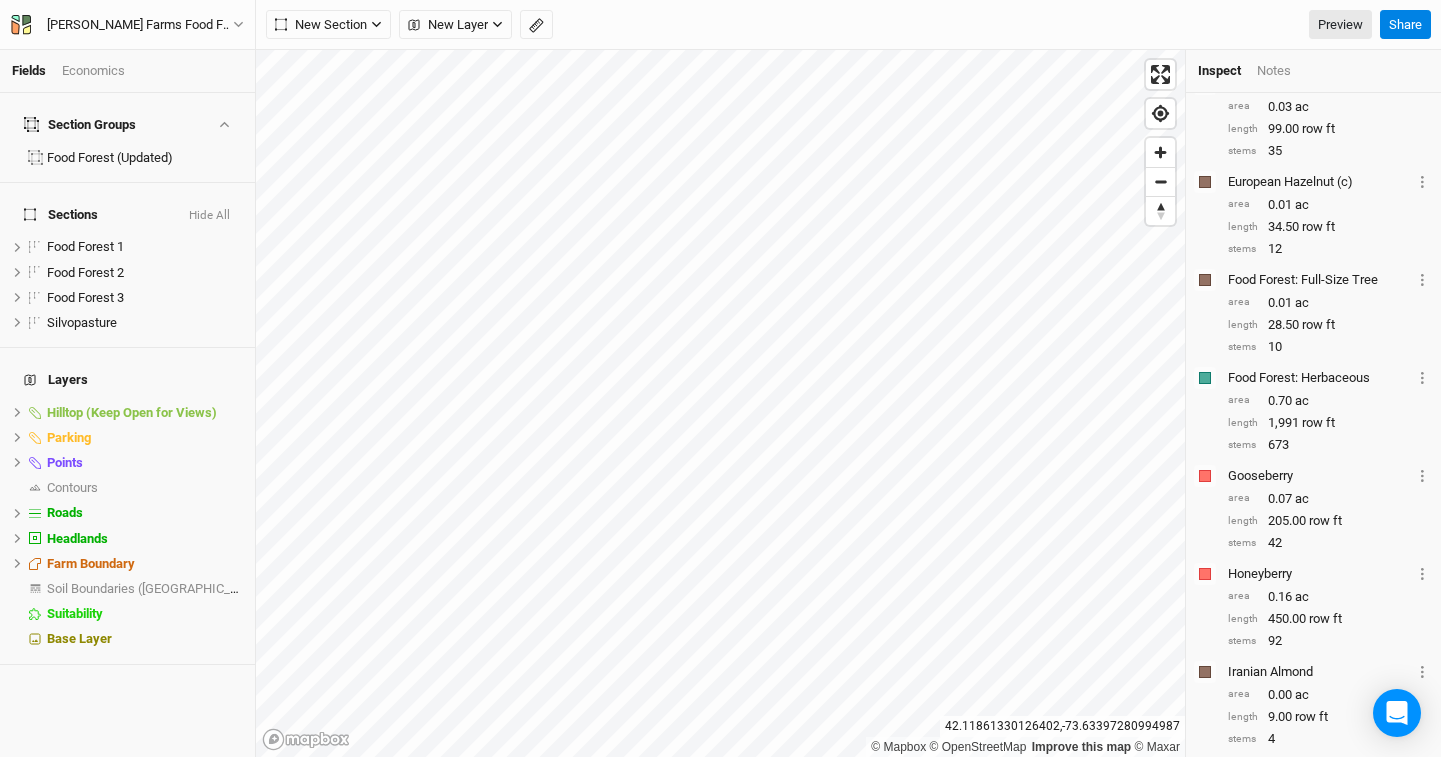 click on "Honeyberry" at bounding box center [1320, 574] 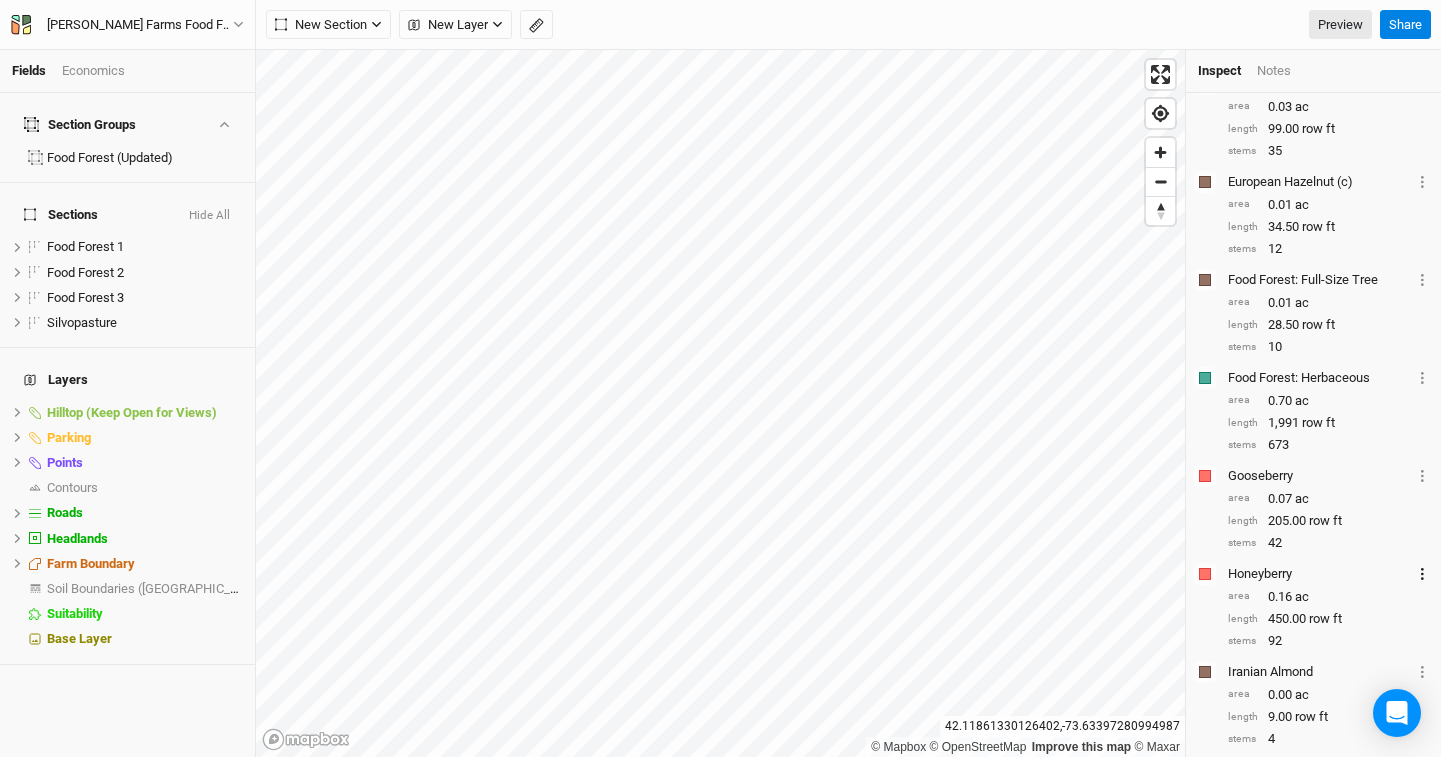 click on "Layer 1" at bounding box center [1422, 573] 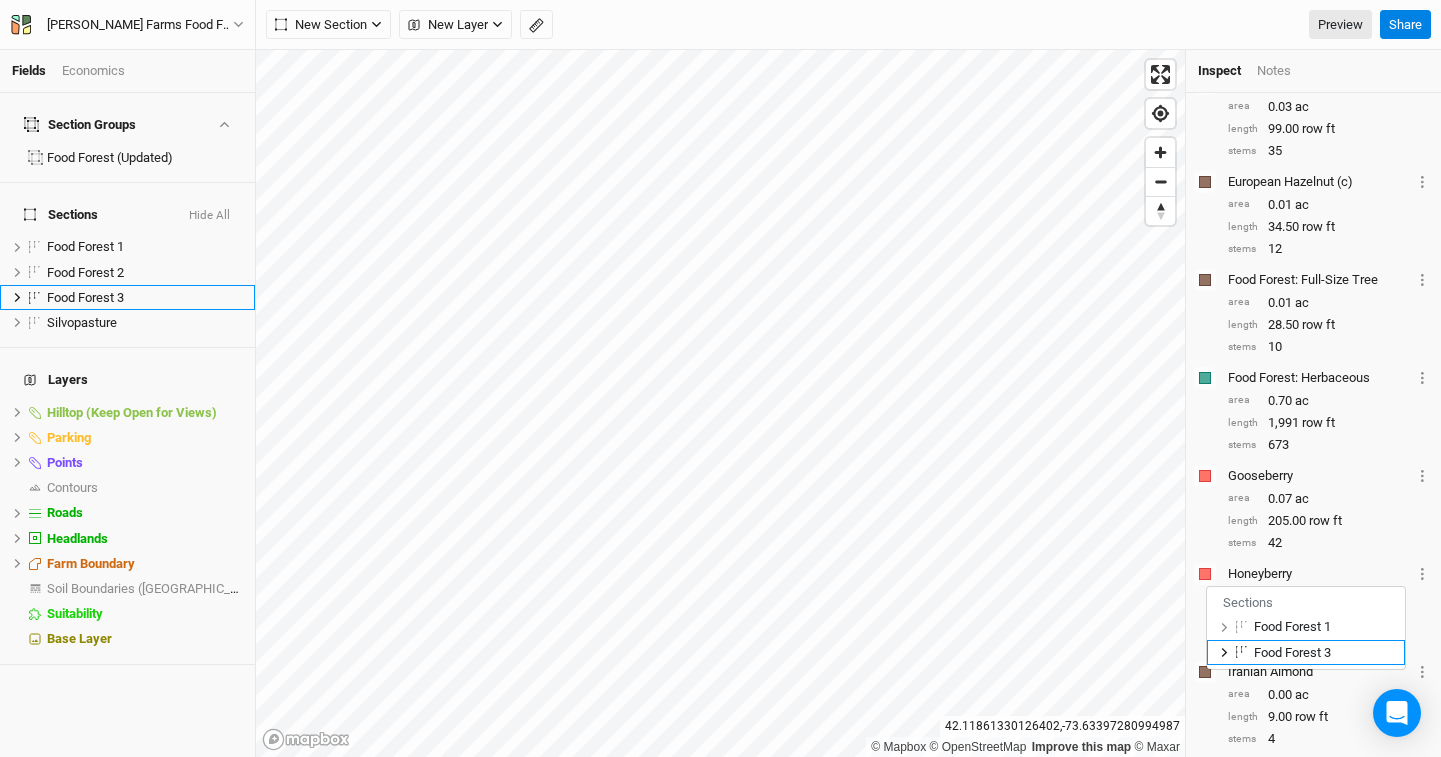 click on "Food Forest 3" at bounding box center [1292, 652] 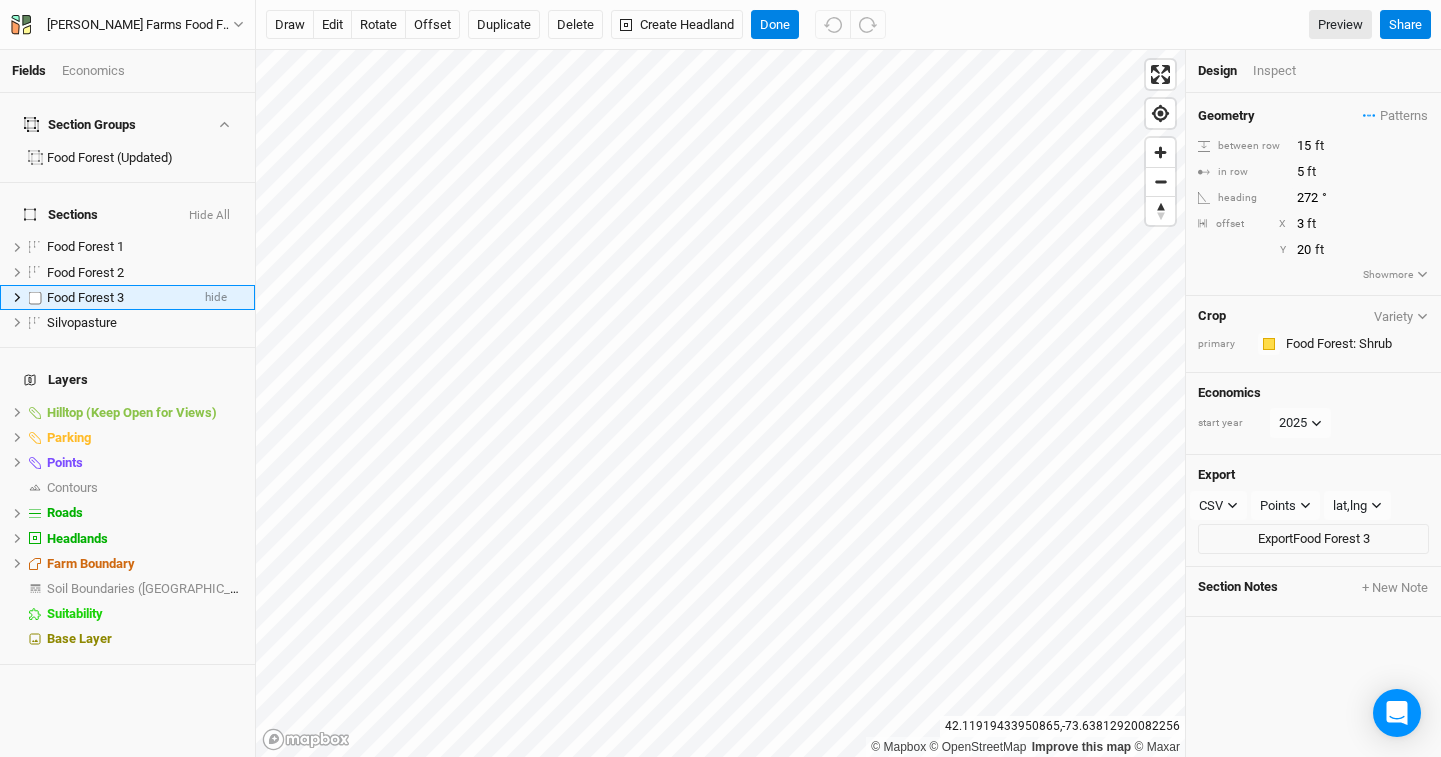 click 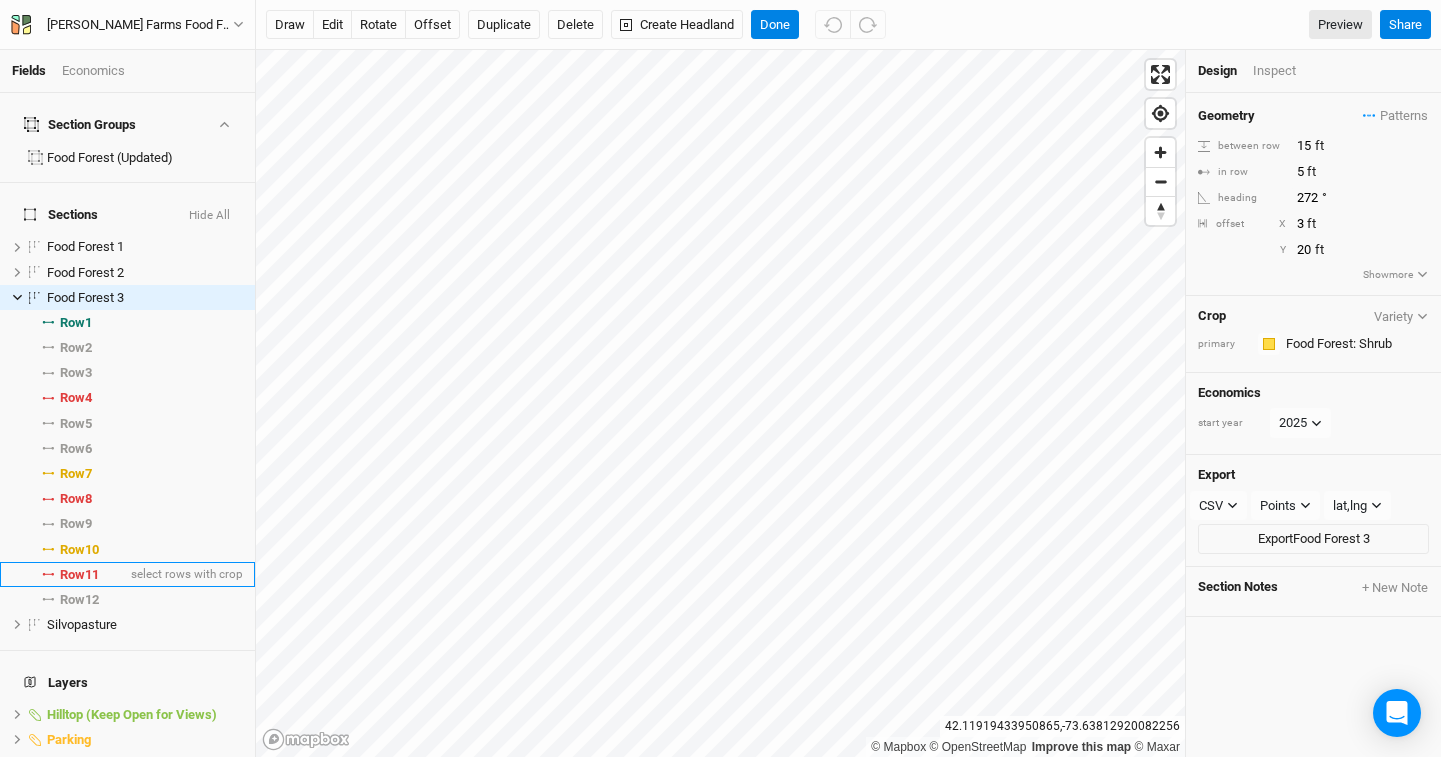 click on "Row  11" at bounding box center (79, 575) 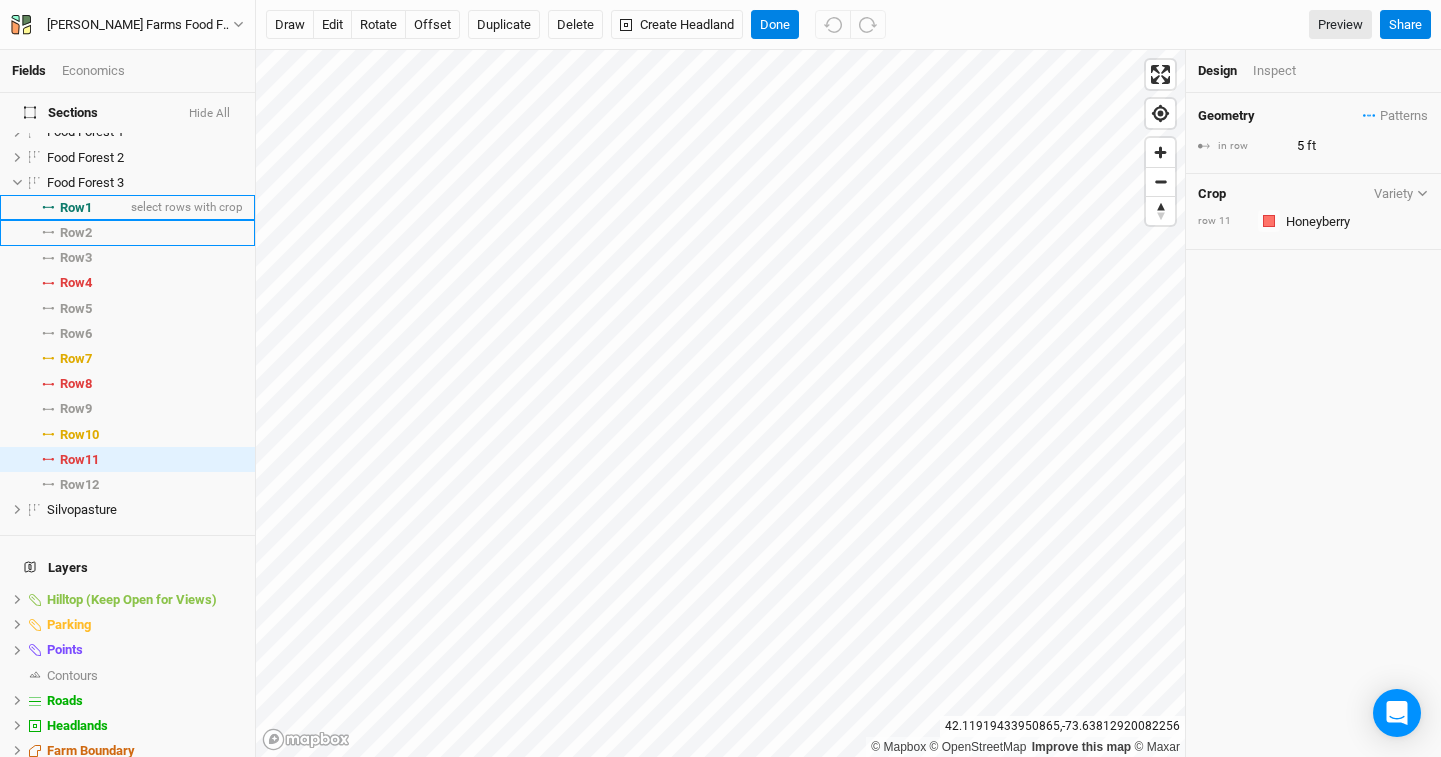 scroll, scrollTop: 115, scrollLeft: 0, axis: vertical 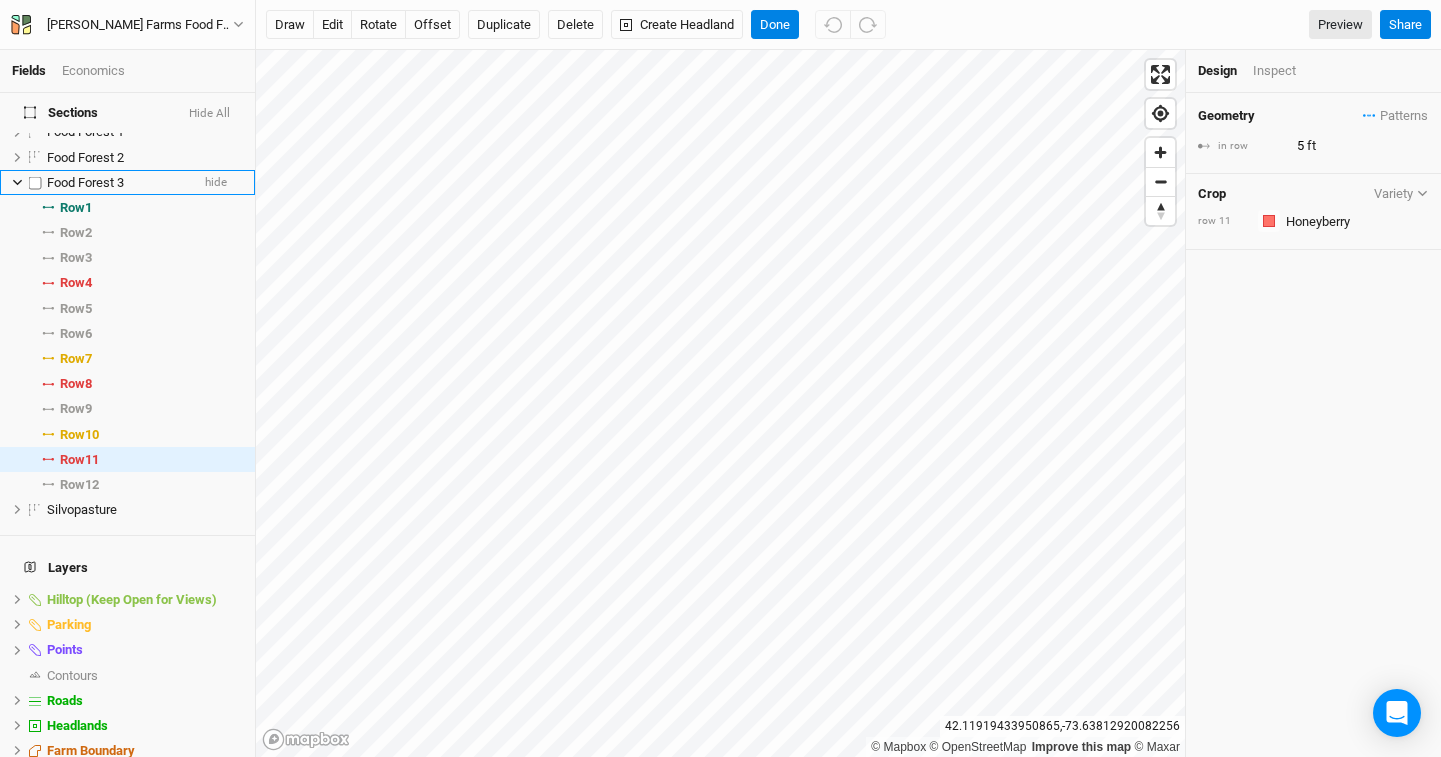 click 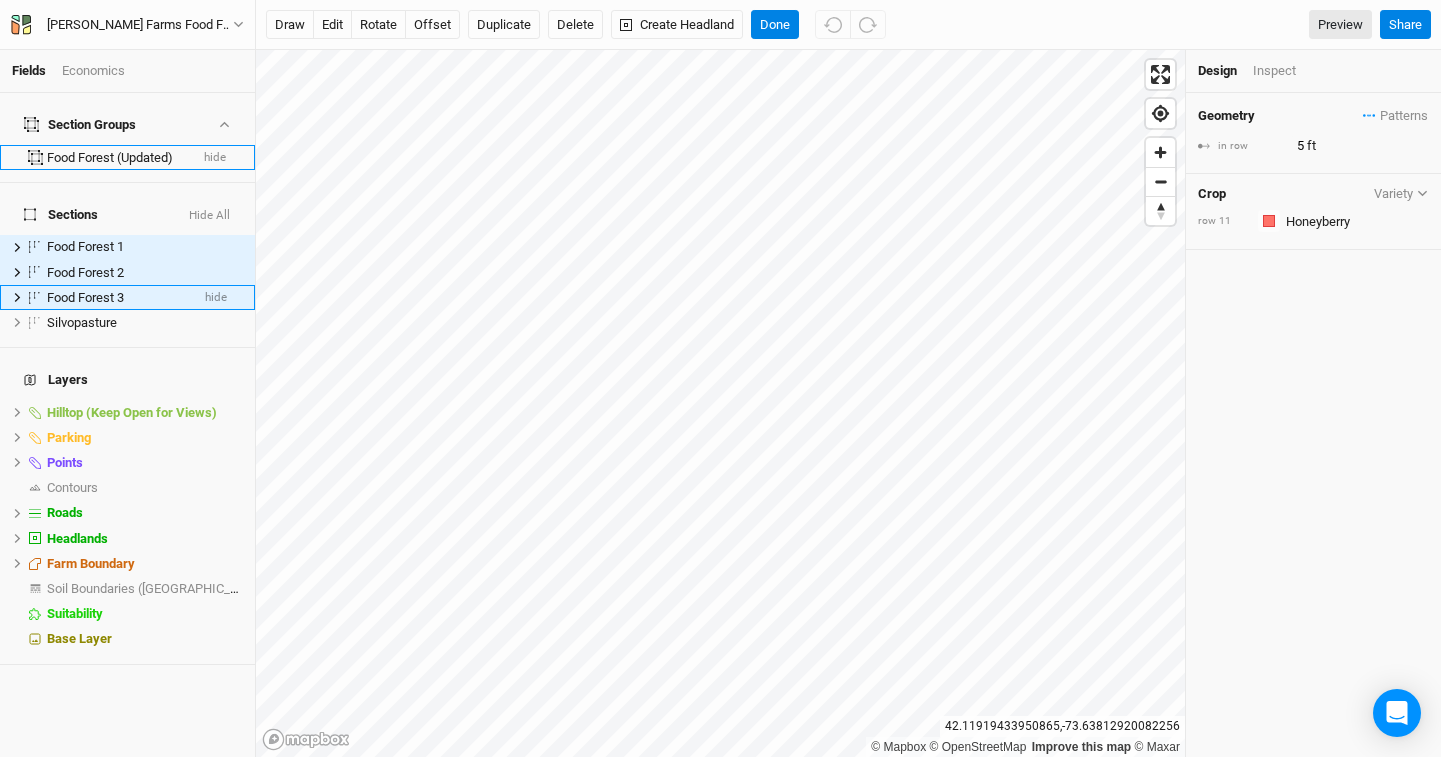 scroll, scrollTop: 0, scrollLeft: 0, axis: both 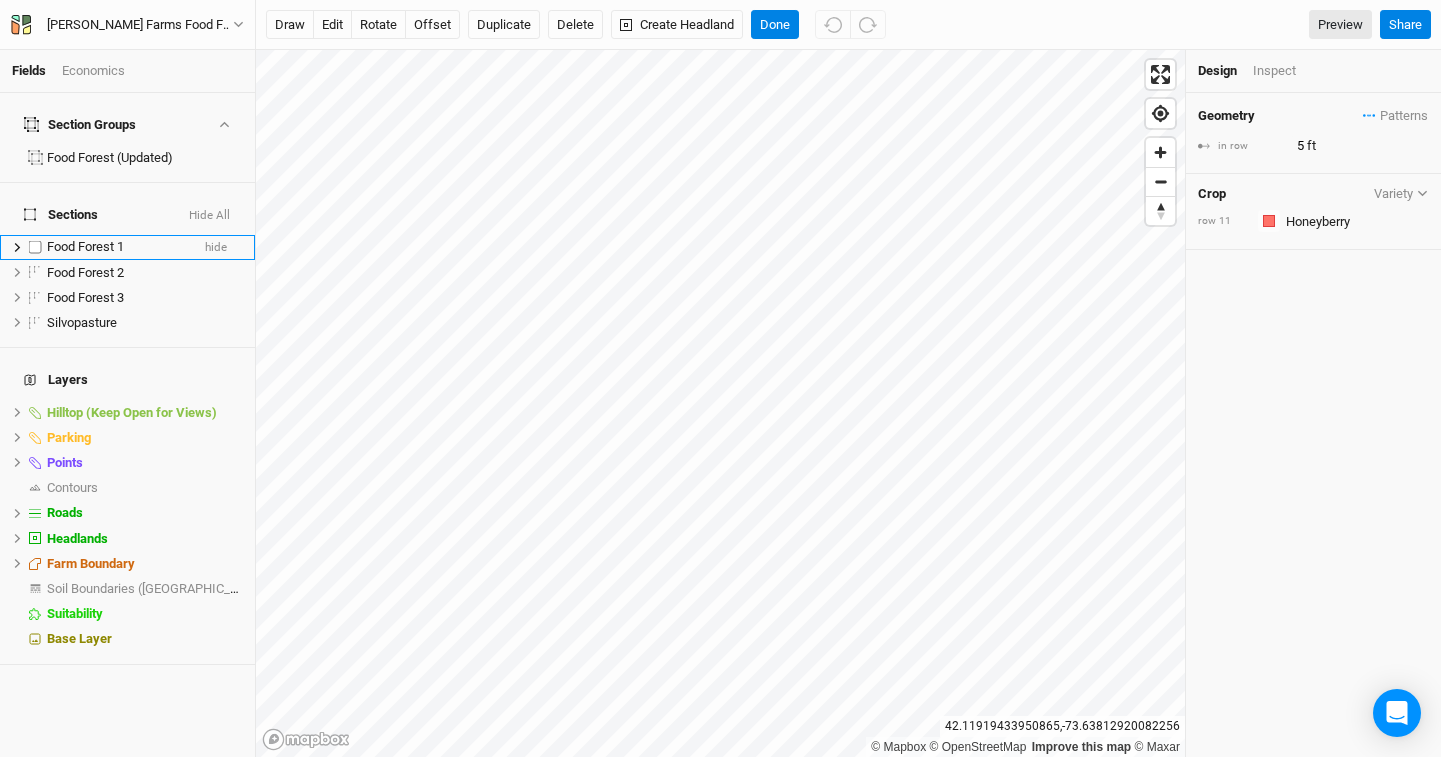 click 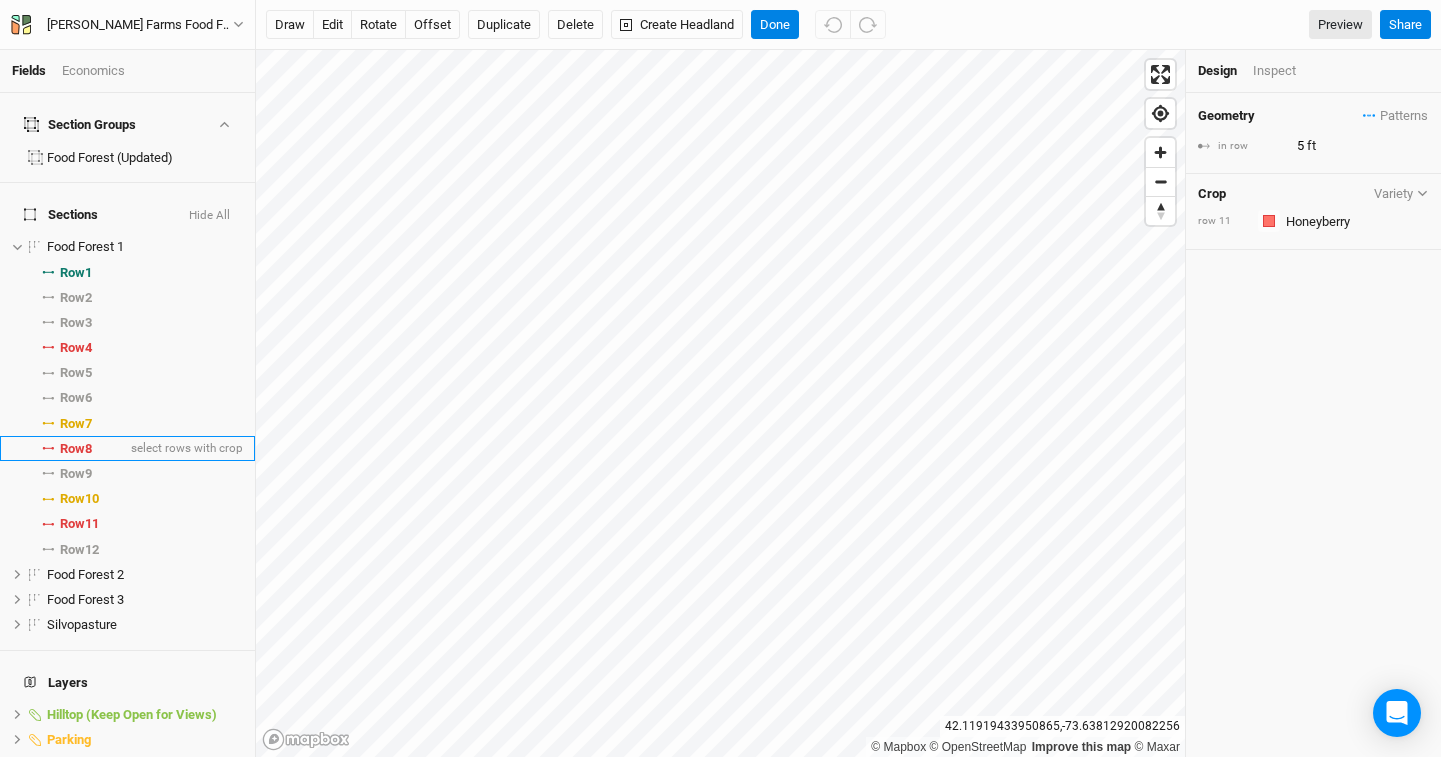 click on "Row  8" at bounding box center (76, 449) 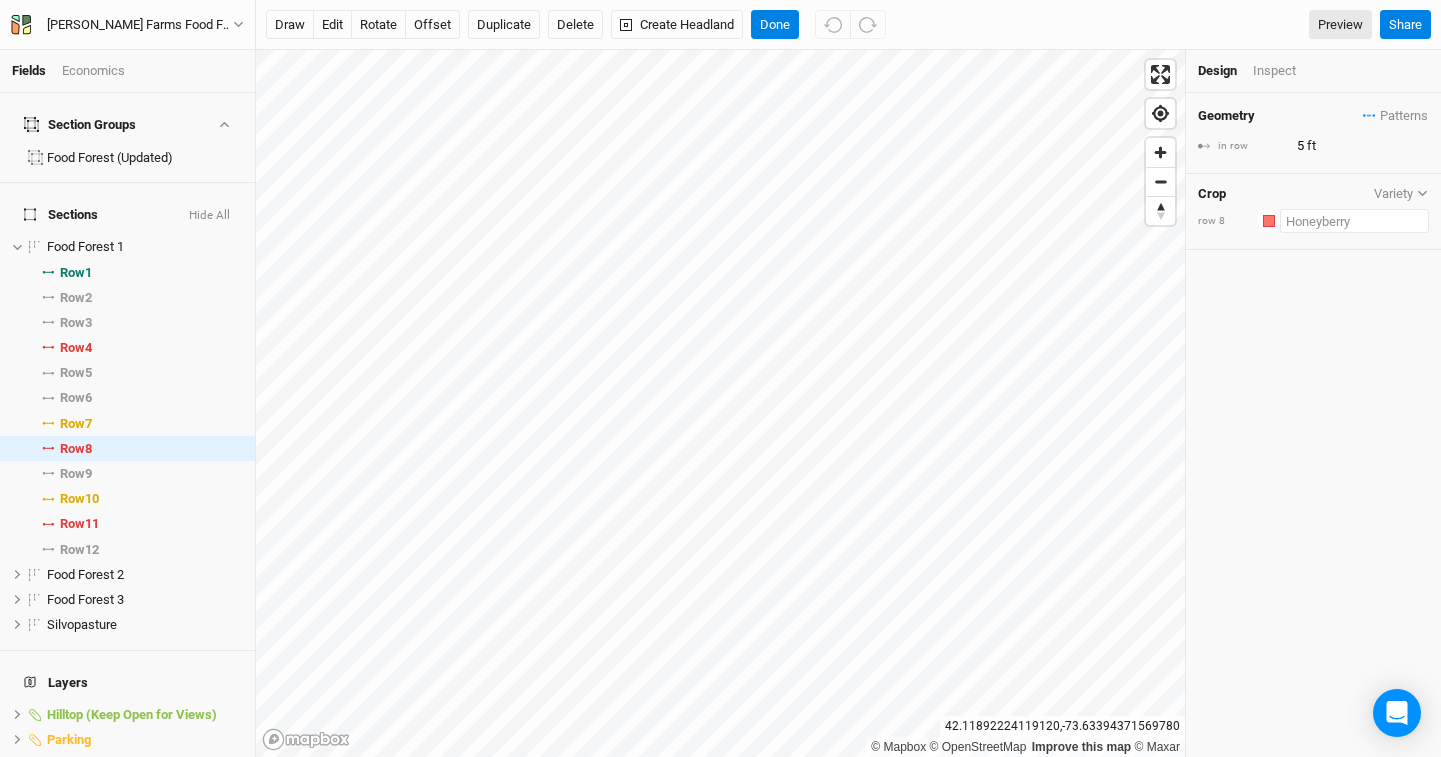 click at bounding box center (1354, 221) 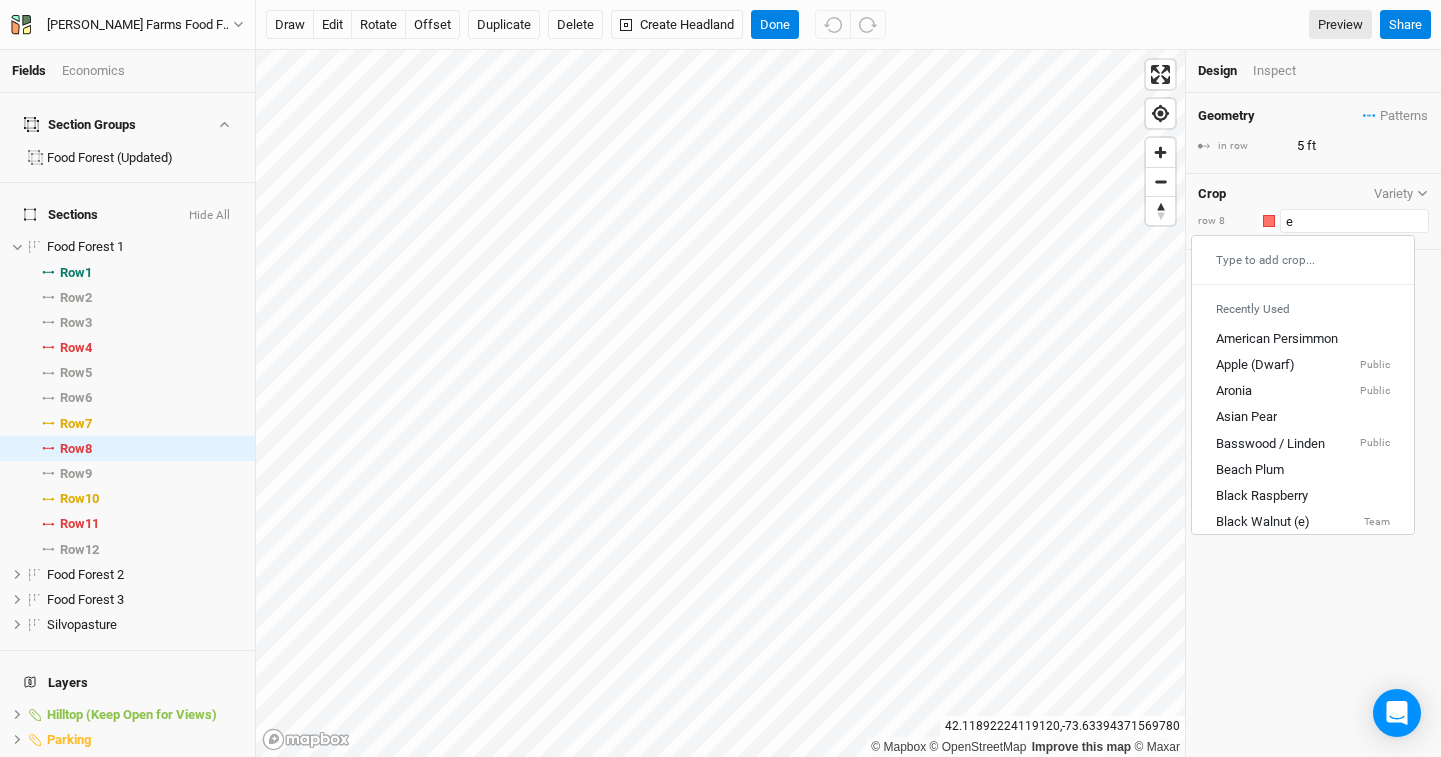 type on "el" 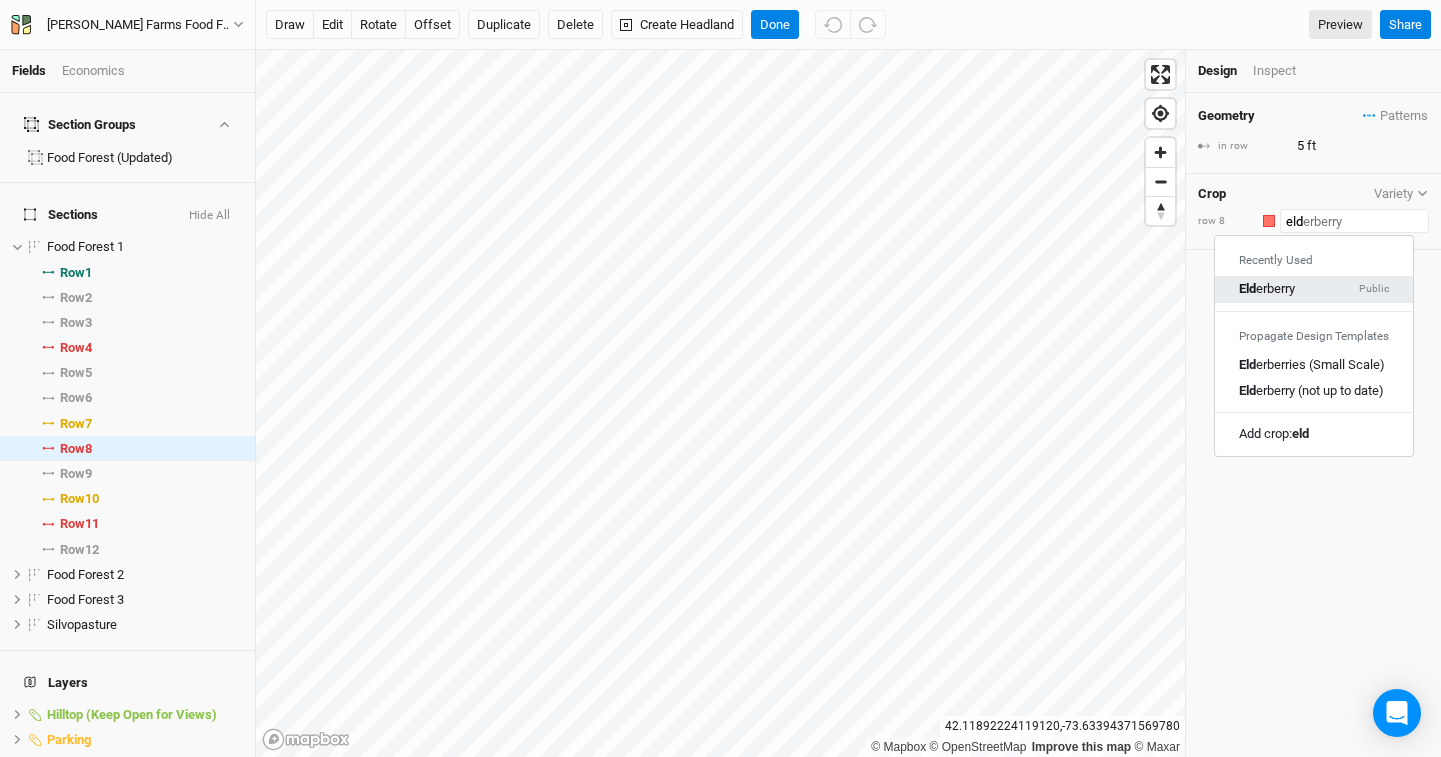 click on "Eld erberry Public" at bounding box center (1314, 290) 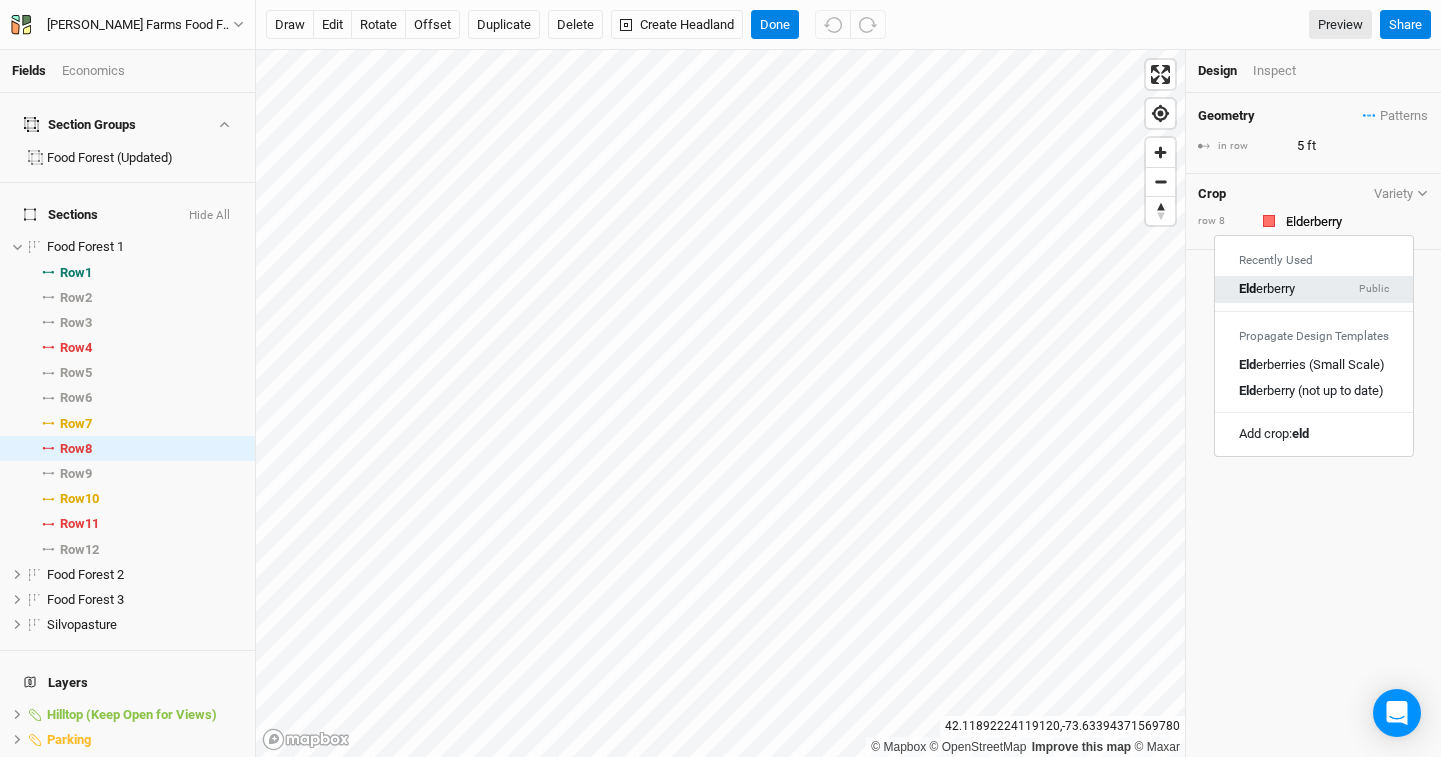 type on "2.5" 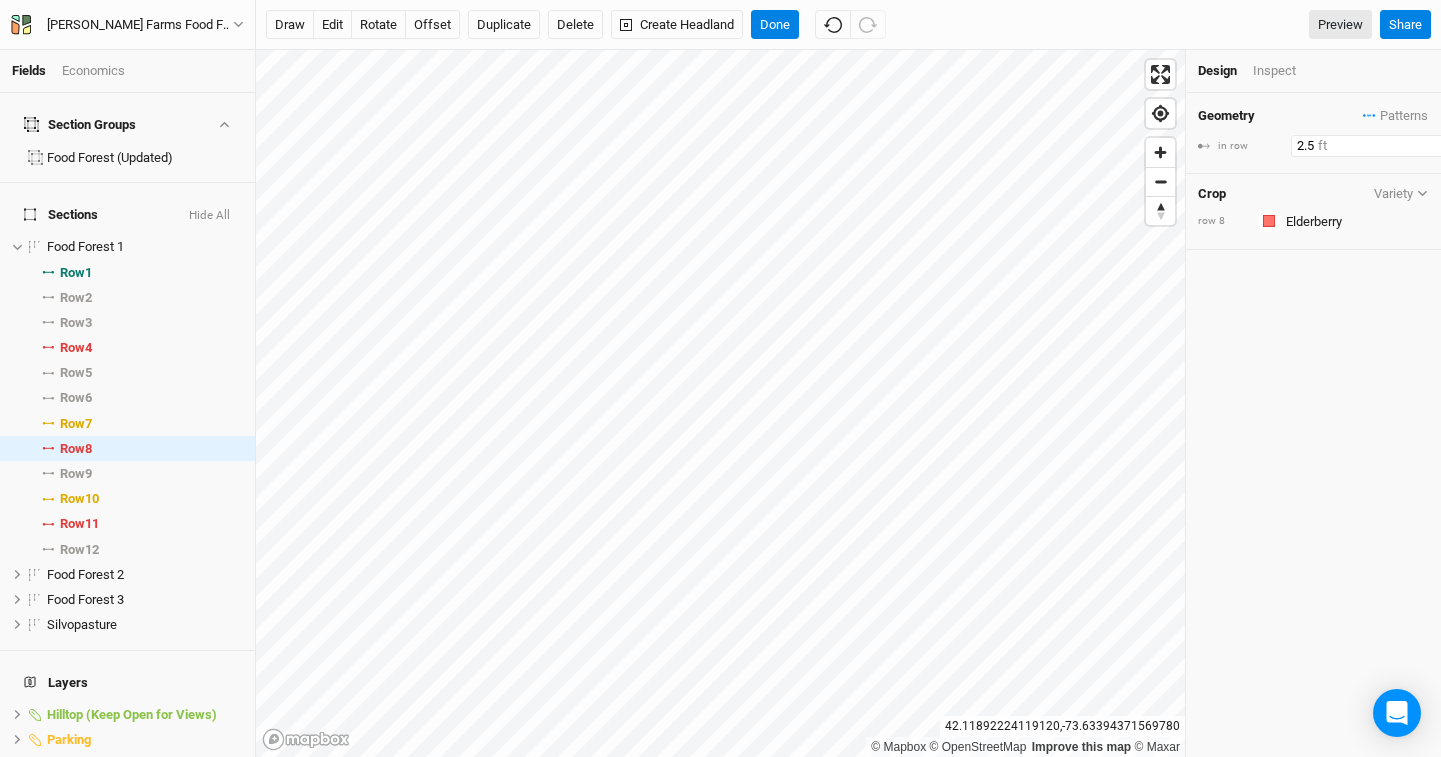 click on "2.5" at bounding box center [1378, 146] 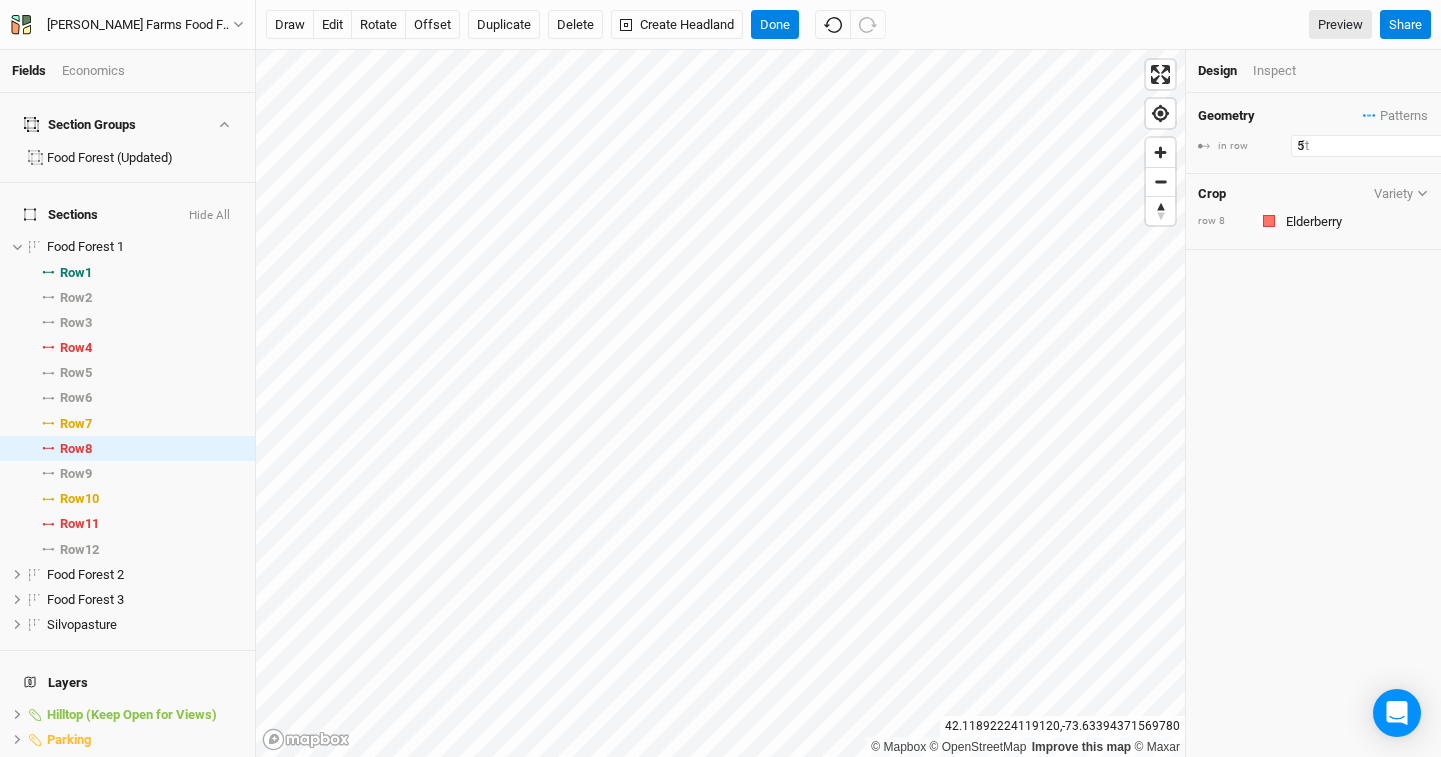 type on "5" 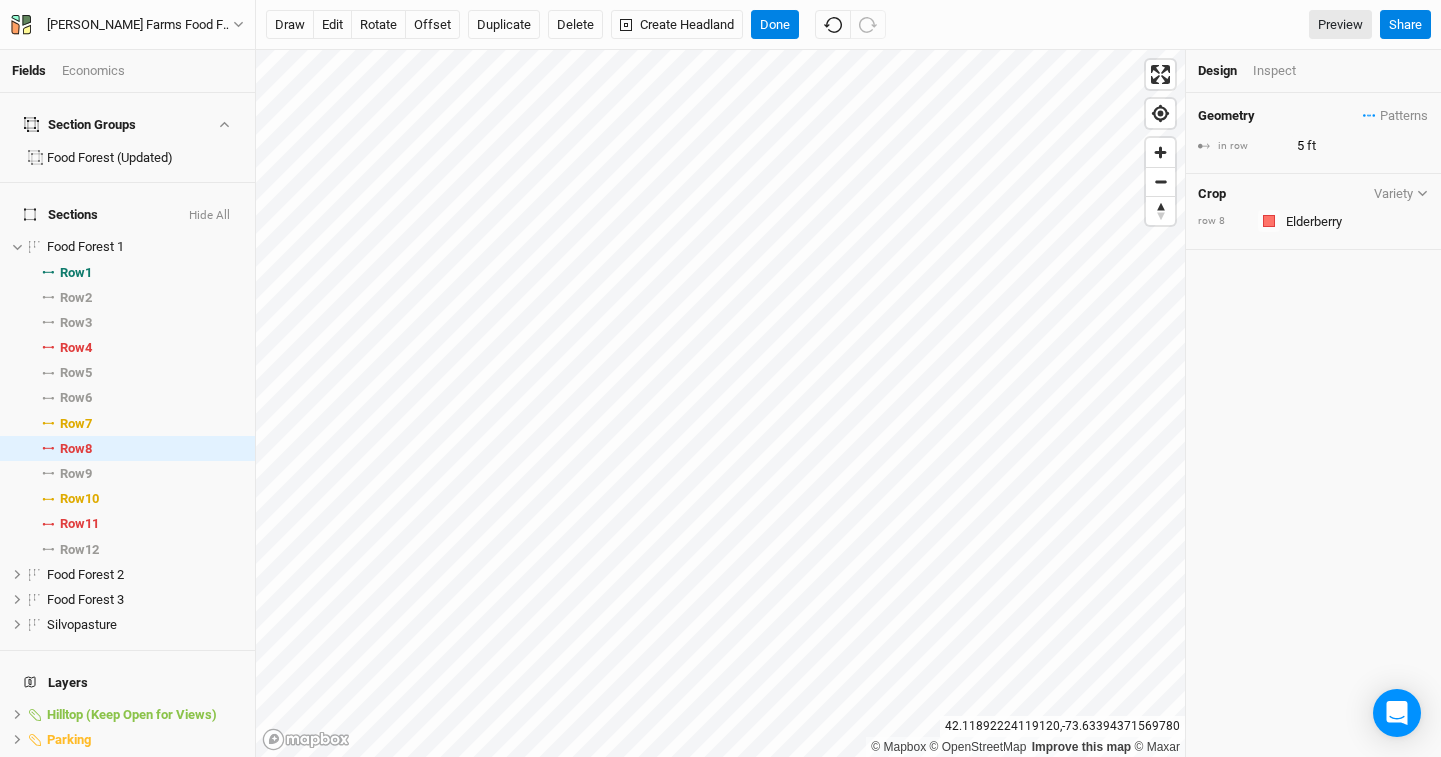 click on "Geometry  Patterns Tree rows view Big tree rows view Silvopasture Mix view Silvopasture Mix Updated view Row 12 view Row 9 view Pawpaw view EU Hazelnut view Peach view Apple view Quince view Asian Pear view Pin Cherry view Beach Plum view Plum view Pear view Almond view Big tree rows 18 view ＋ New in-row pattern in row 5 ft Crop Variety row 8 Colors Brown Orange Yellow Green Blue Purple Pink Red" at bounding box center (1313, 425) 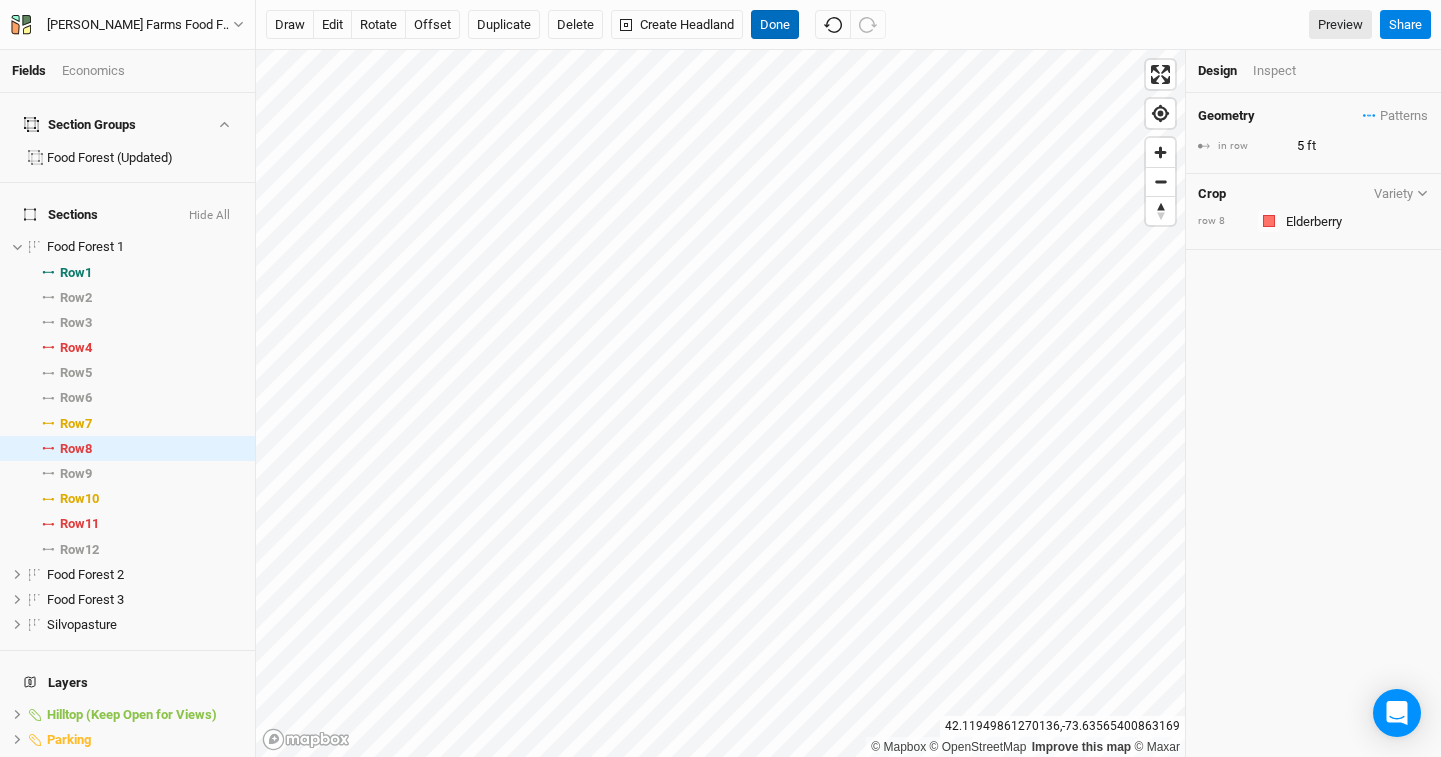 click on "Done" at bounding box center (775, 25) 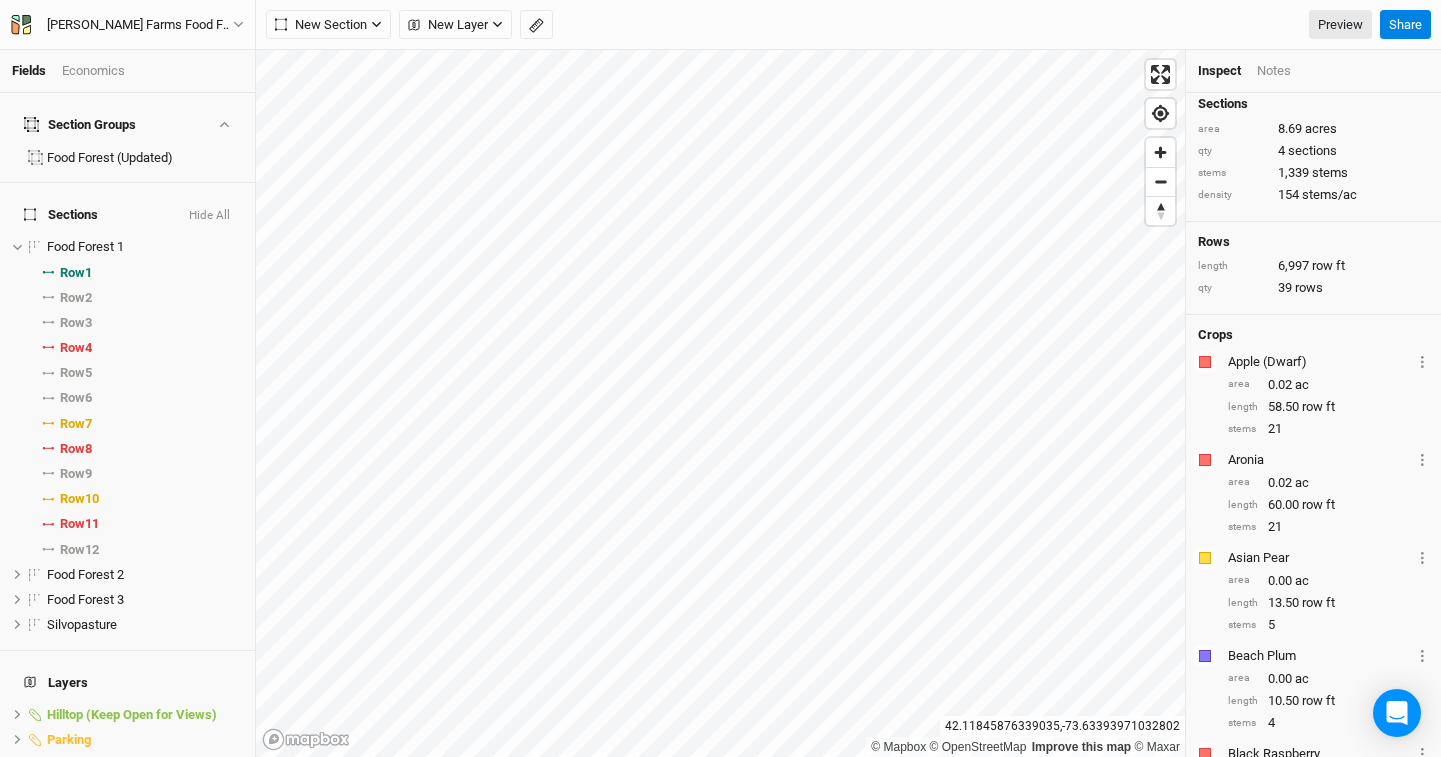 scroll, scrollTop: 0, scrollLeft: 0, axis: both 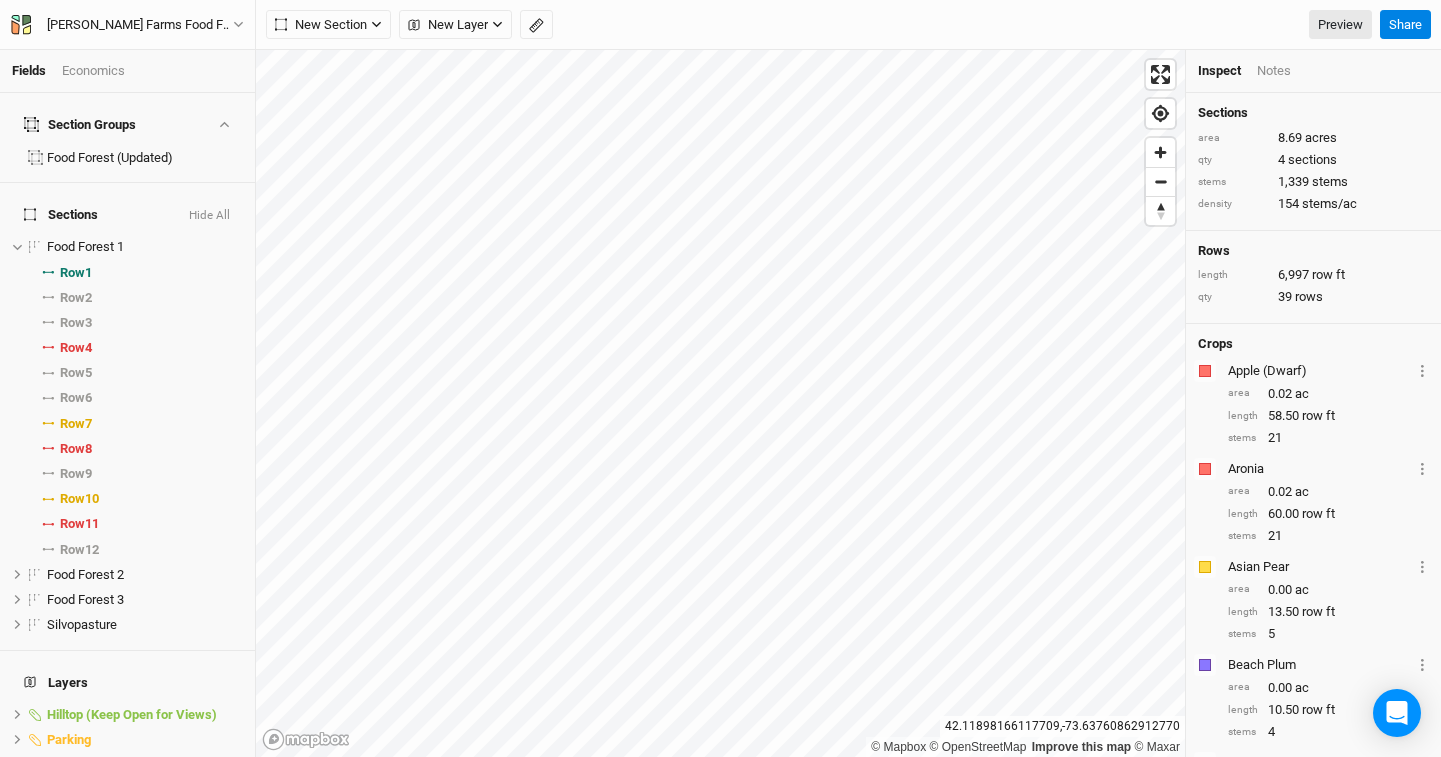 click on "Economics" at bounding box center [93, 71] 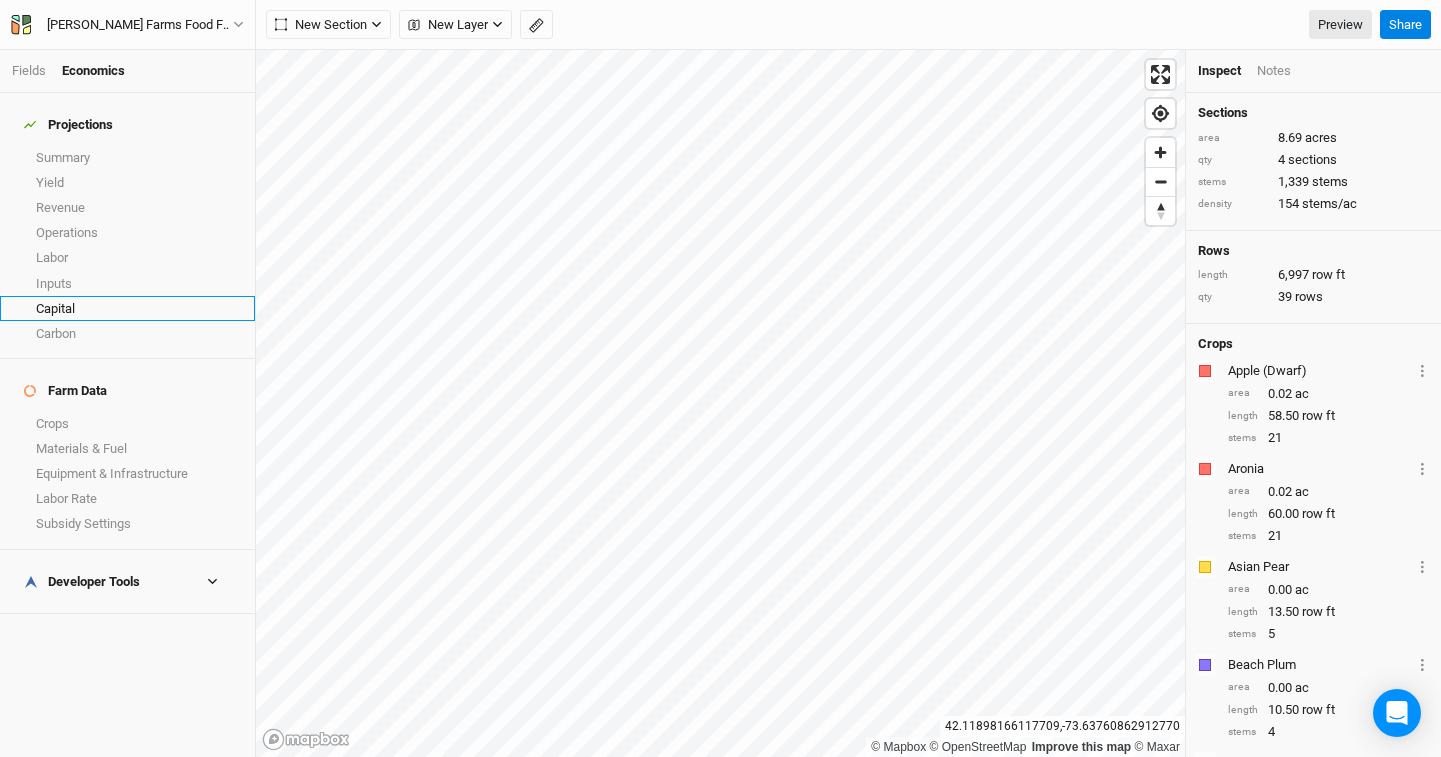 click on "Capital" at bounding box center [127, 308] 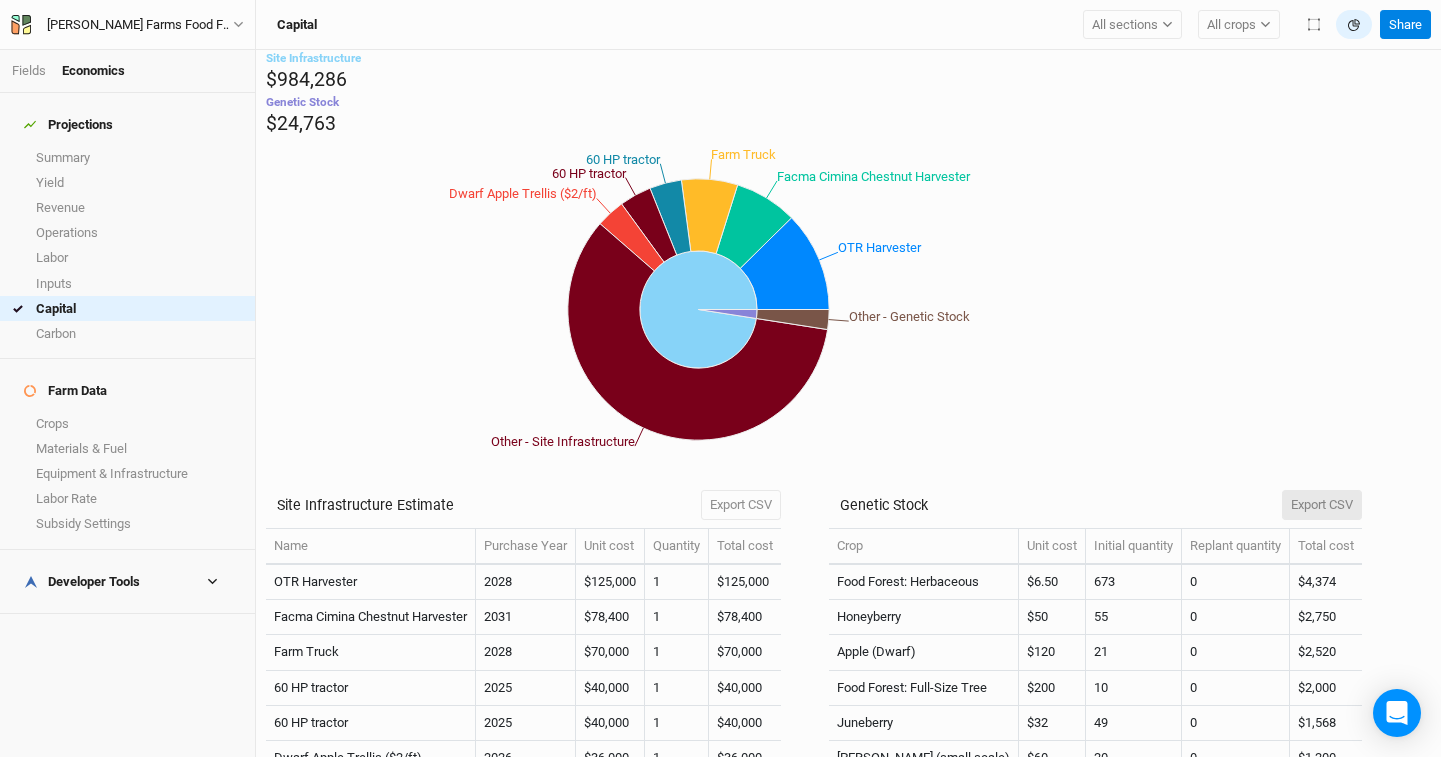 click on "Export CSV" at bounding box center [1322, 505] 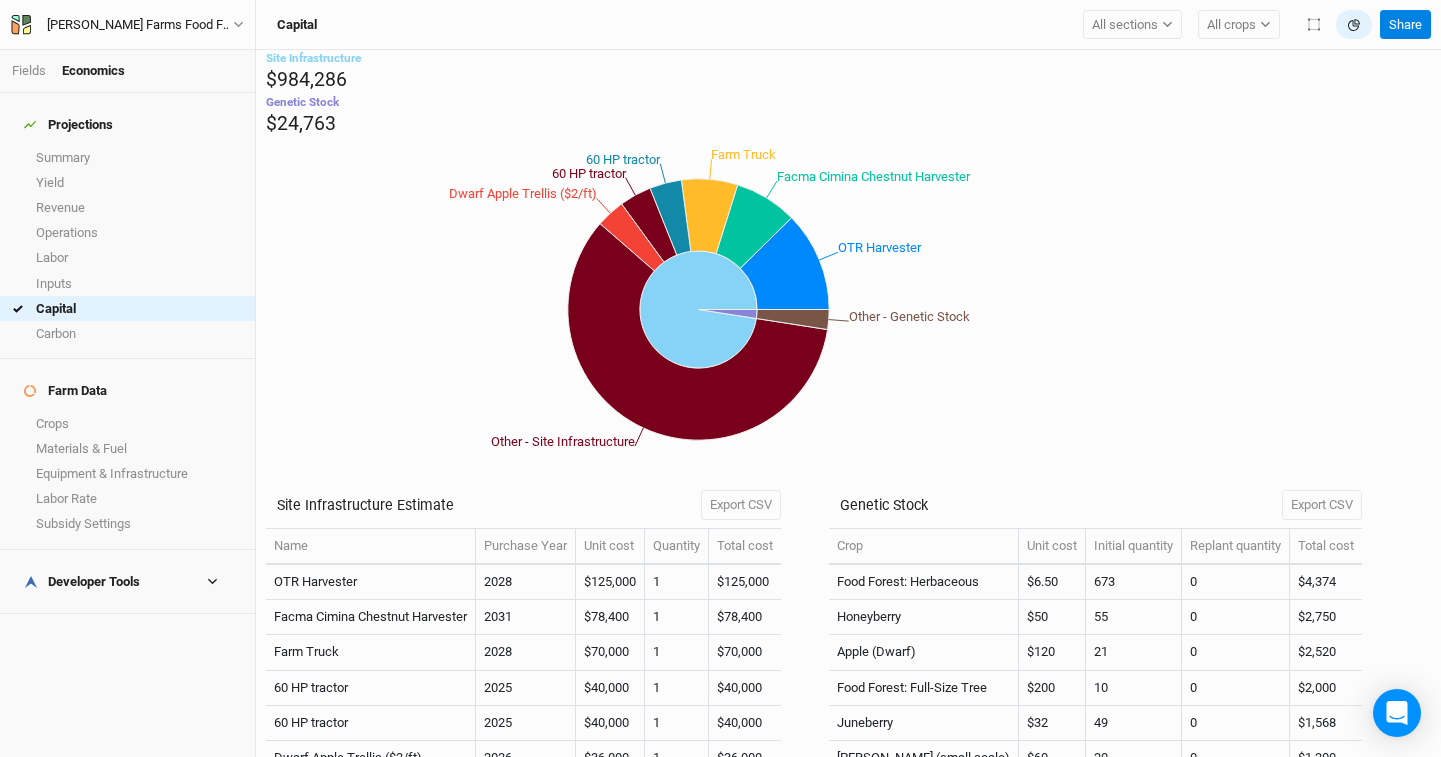 scroll, scrollTop: 26, scrollLeft: 0, axis: vertical 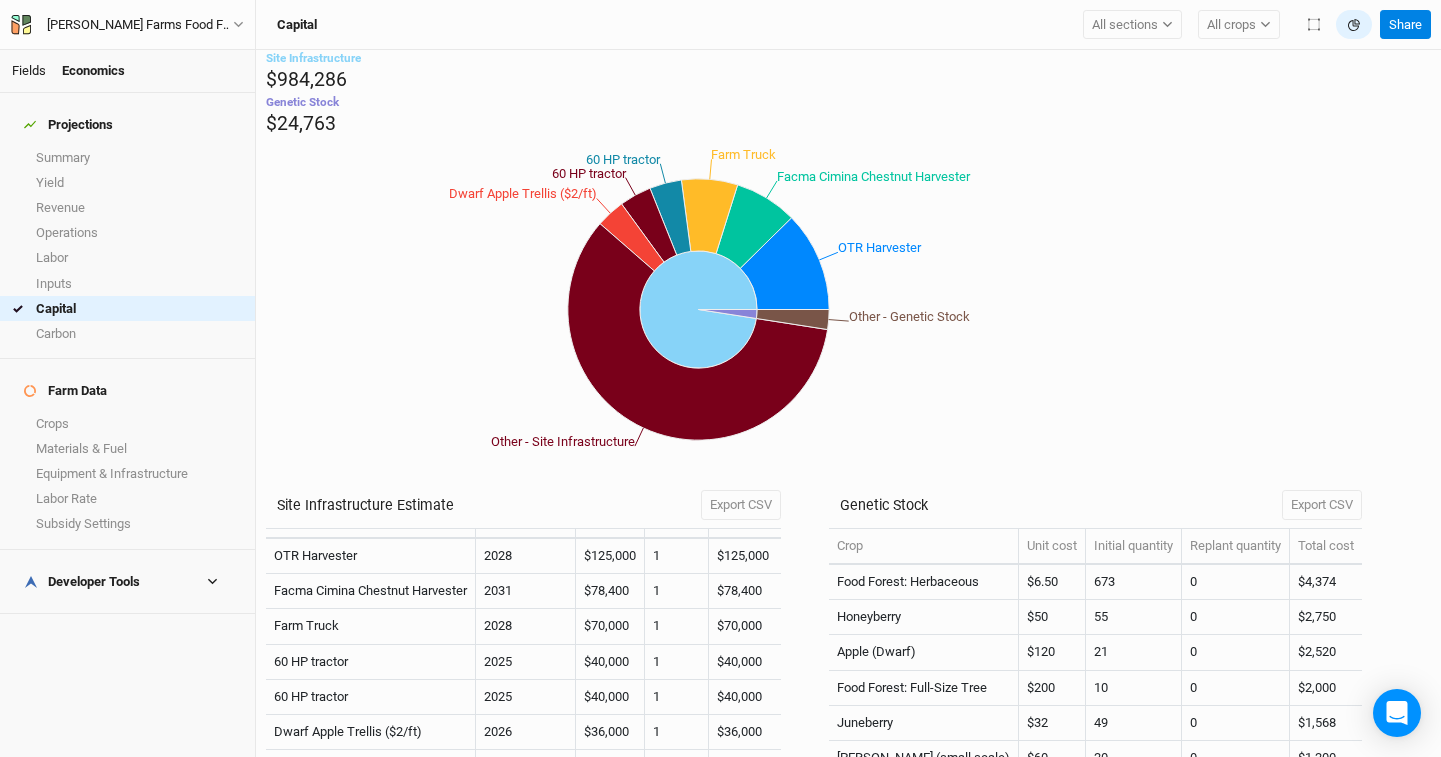 click on "Fields" at bounding box center [29, 70] 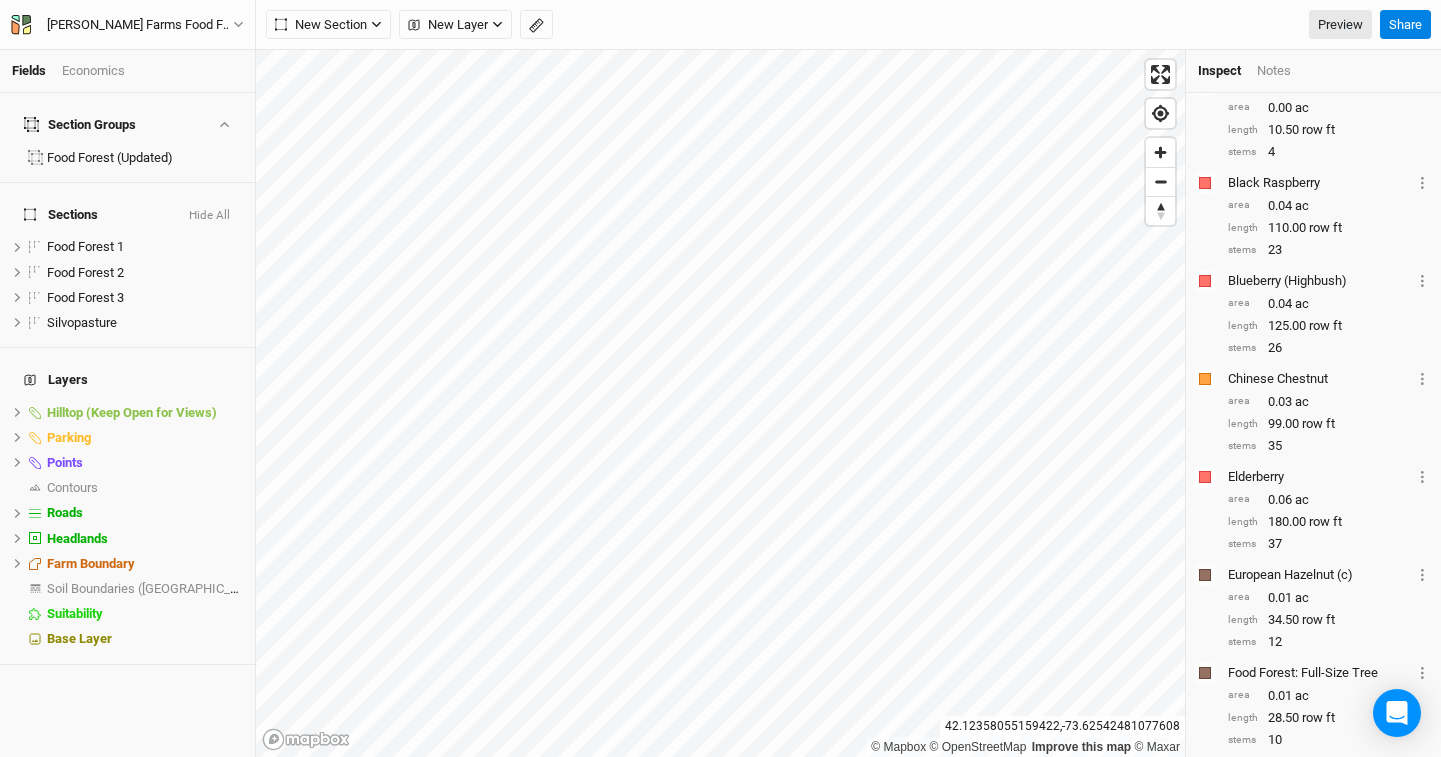 scroll, scrollTop: 762, scrollLeft: 0, axis: vertical 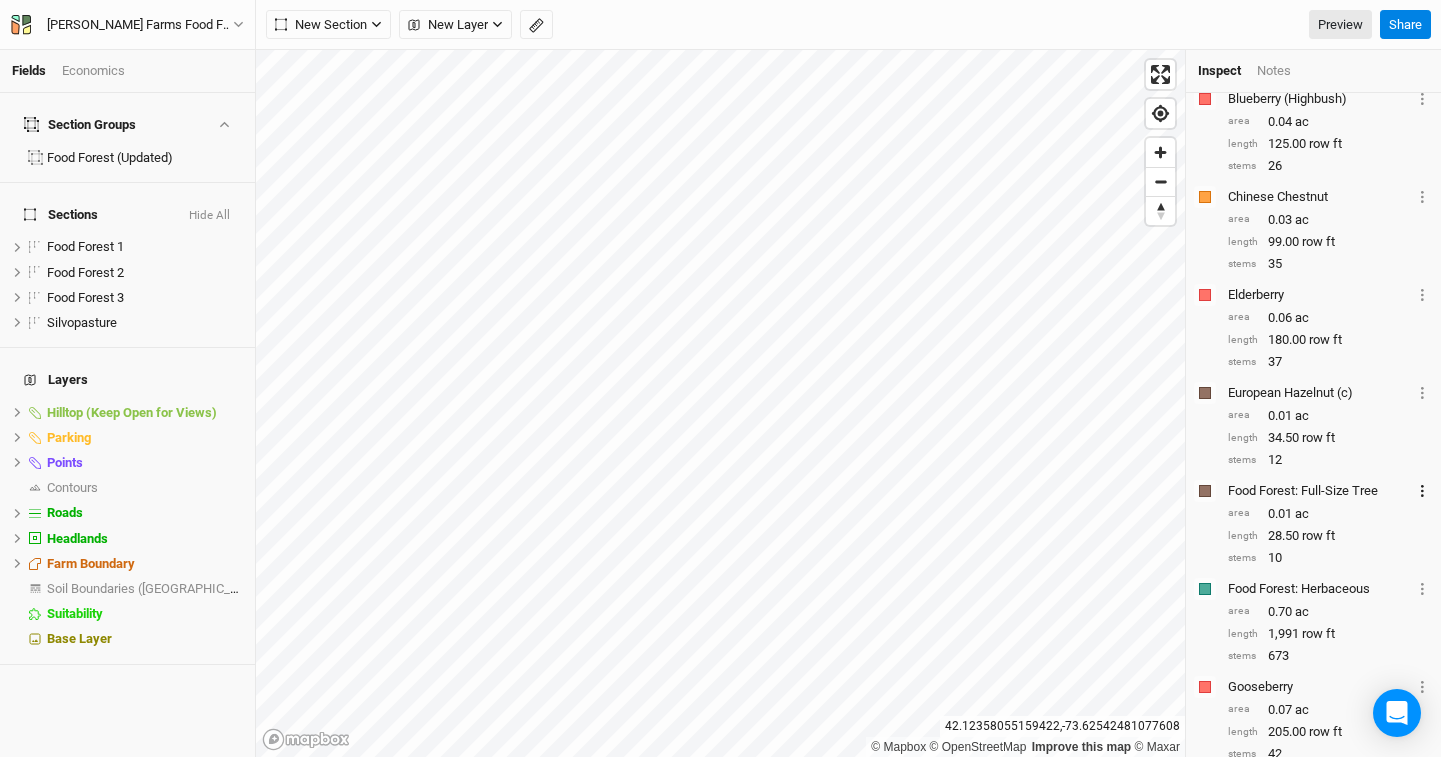click on "Layer 1" 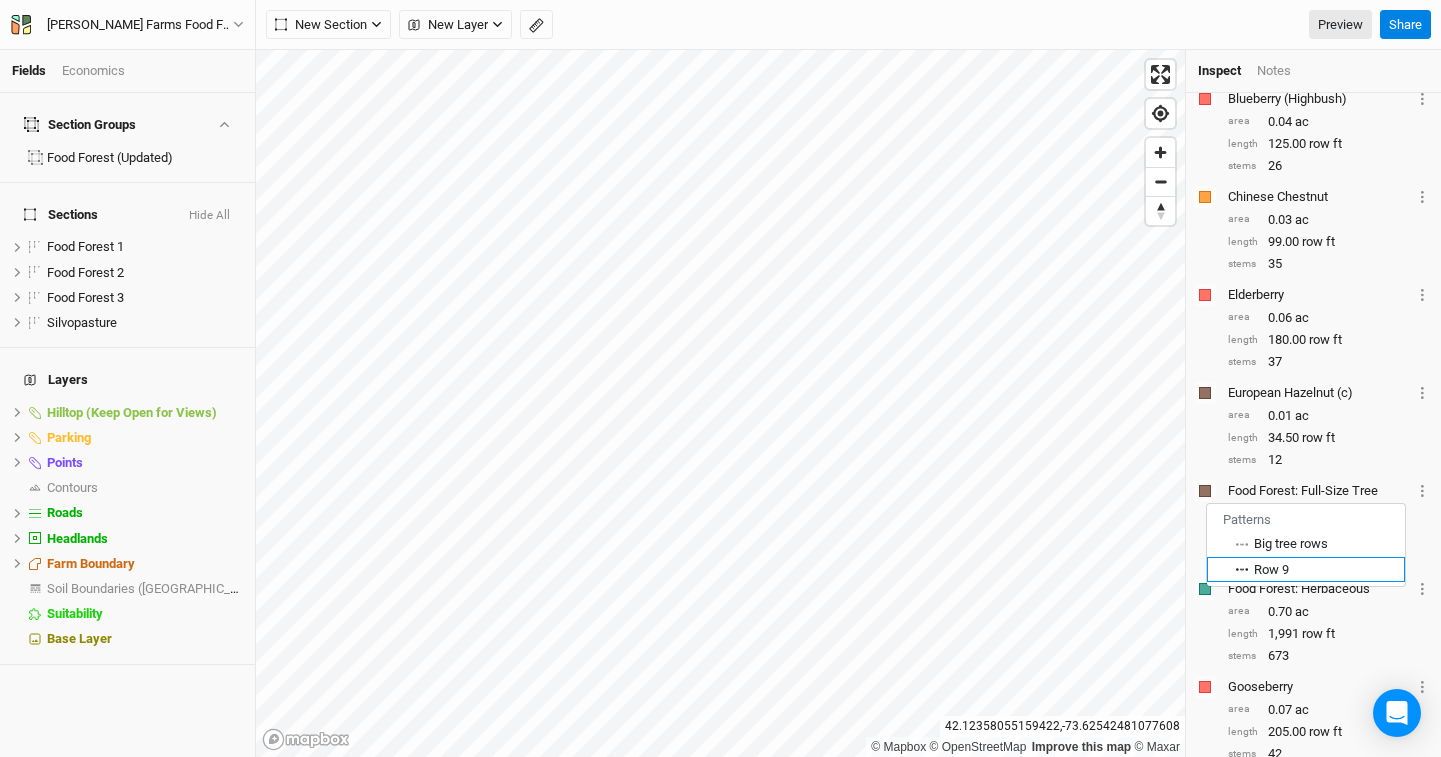 click on "Row 9" at bounding box center (1323, 570) 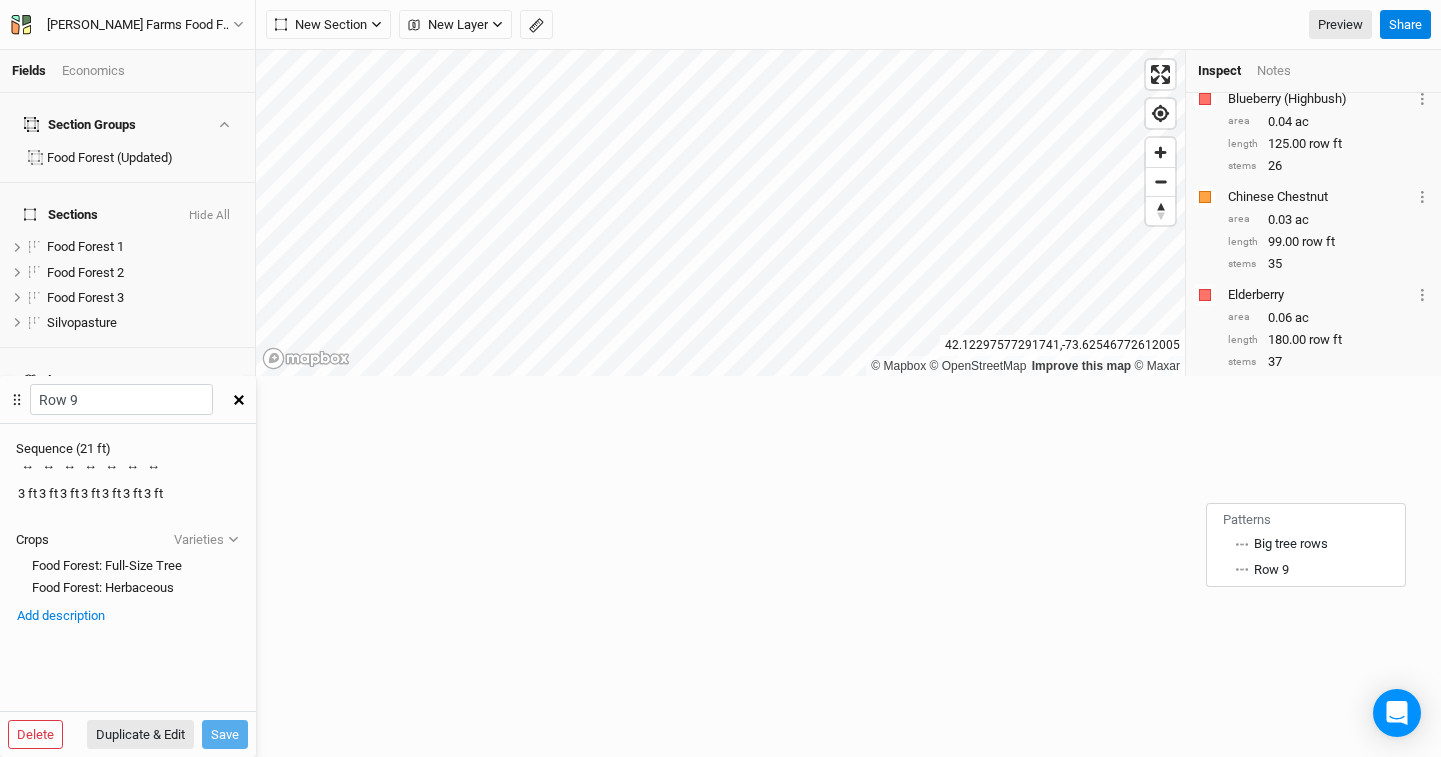 click at bounding box center (16, 566) 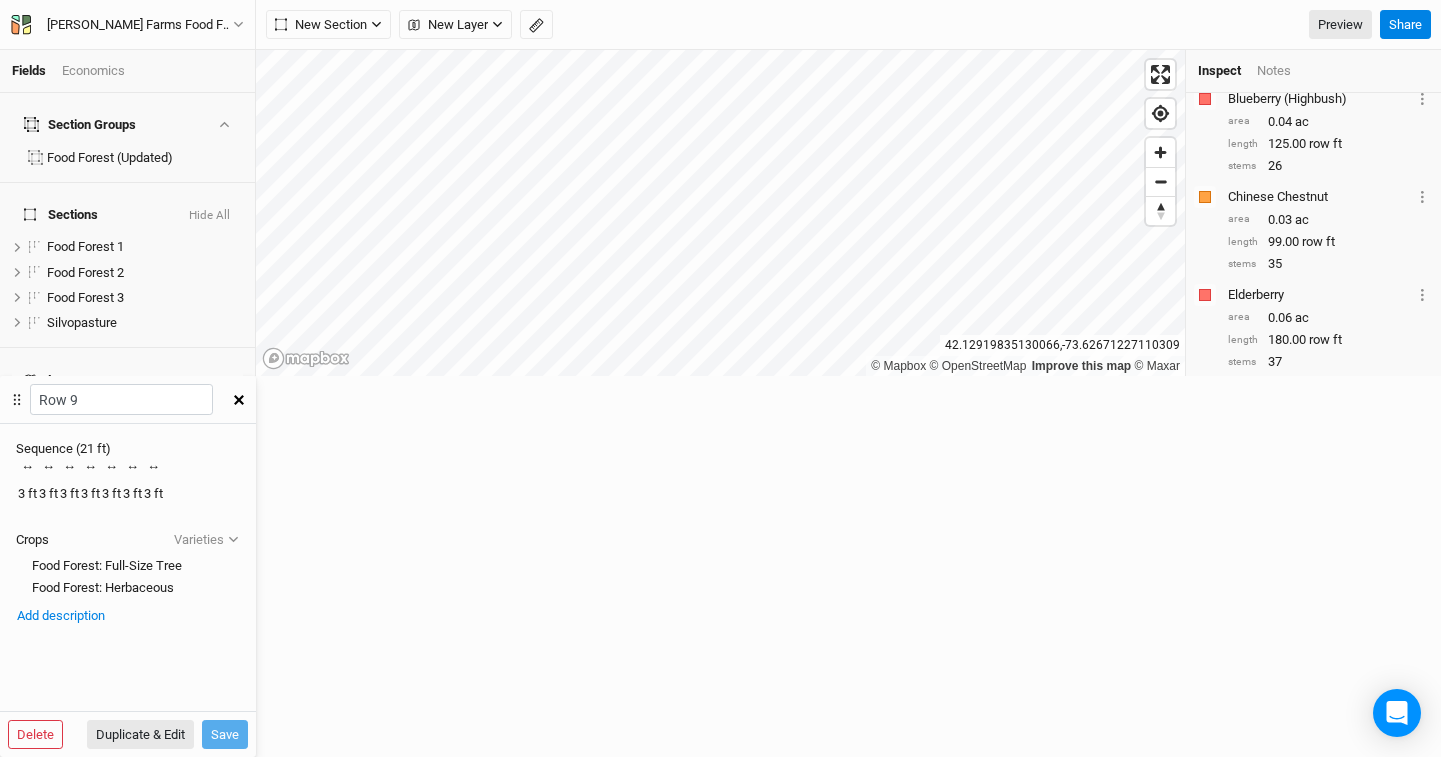 click 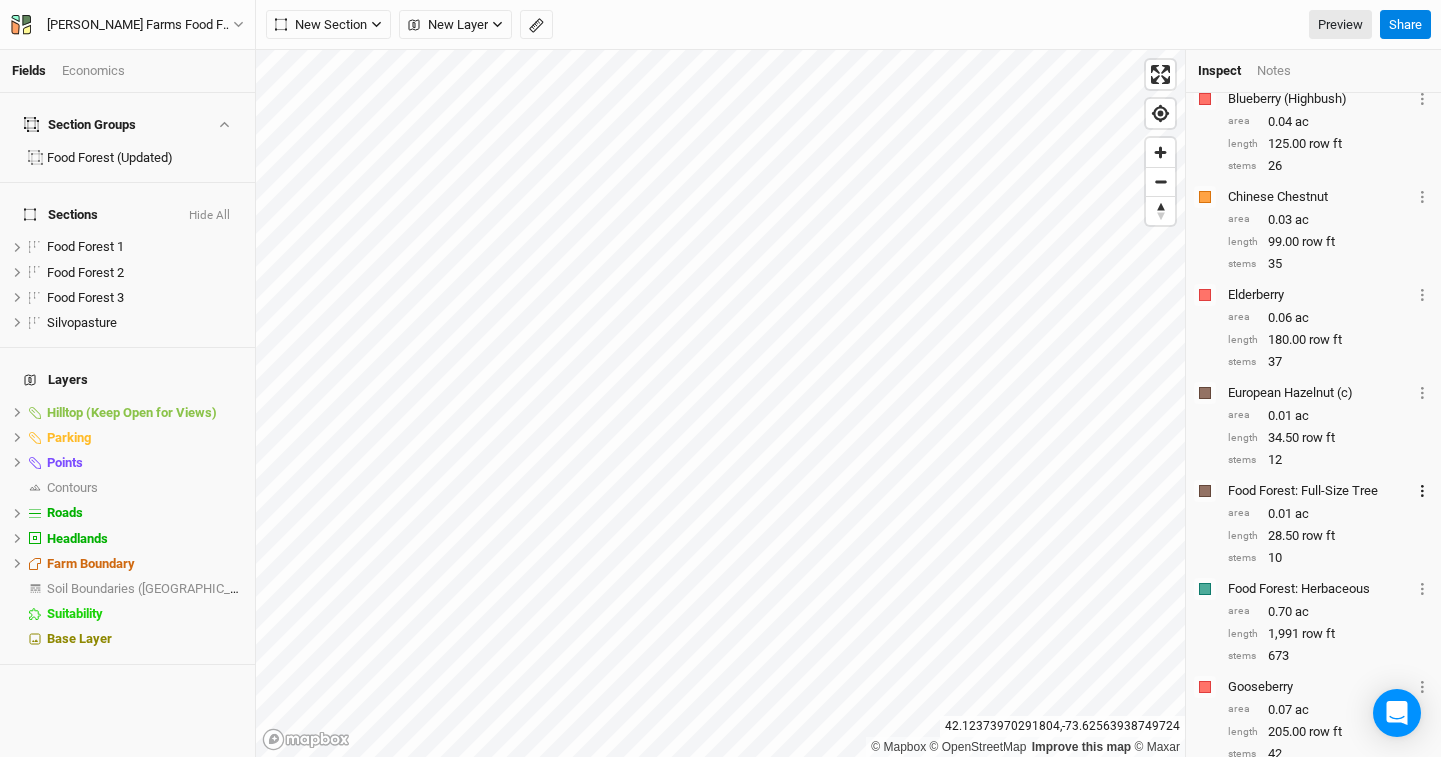 click on "Layer 1" 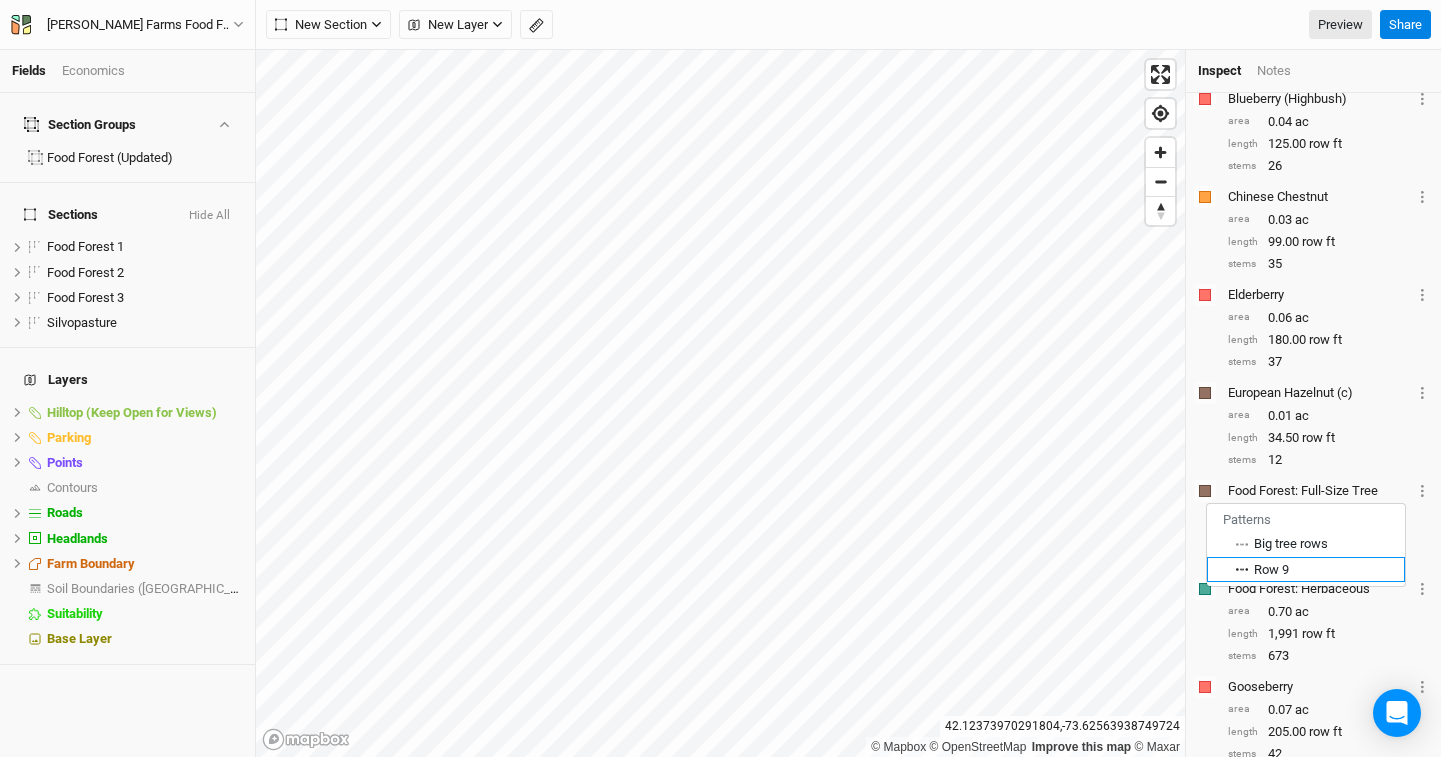 click on "Row 9" at bounding box center [1323, 570] 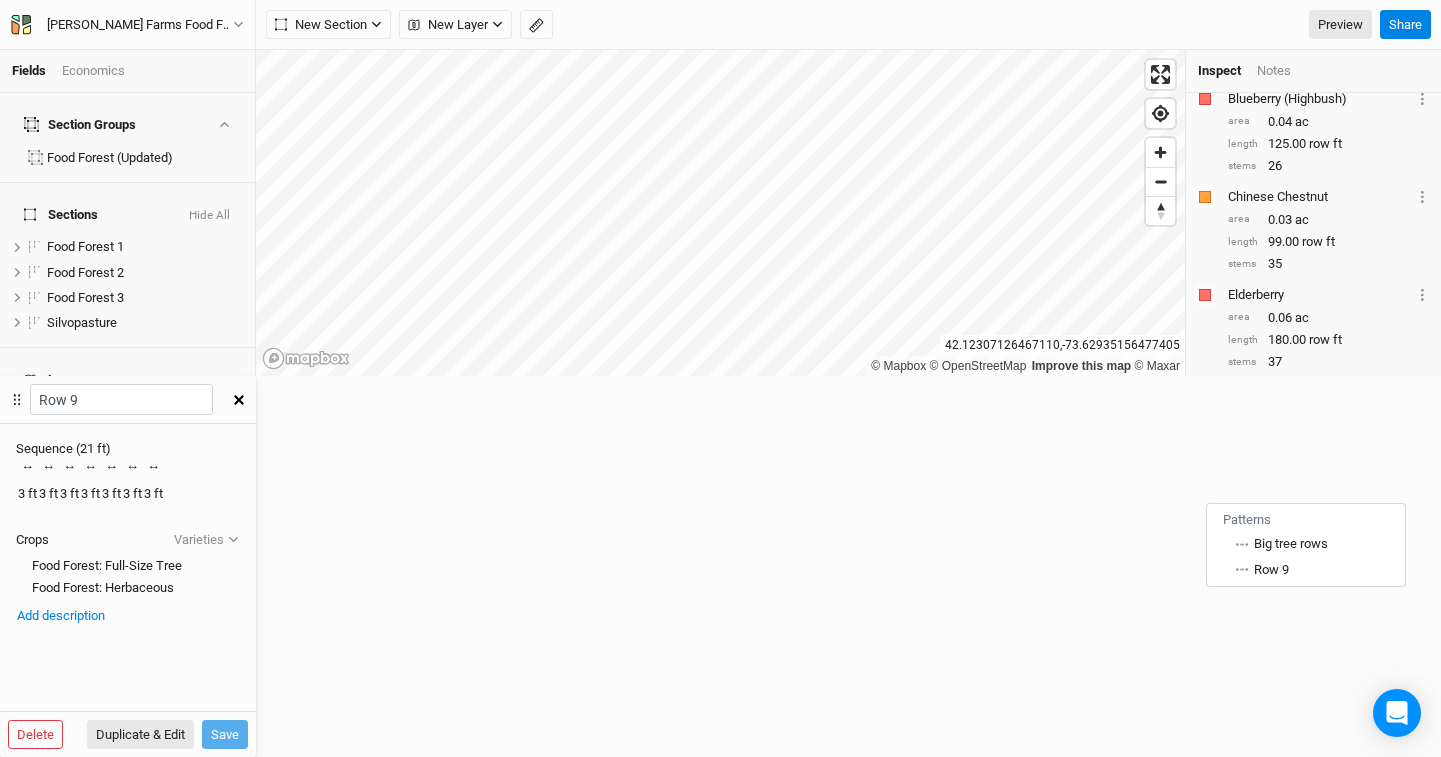 click 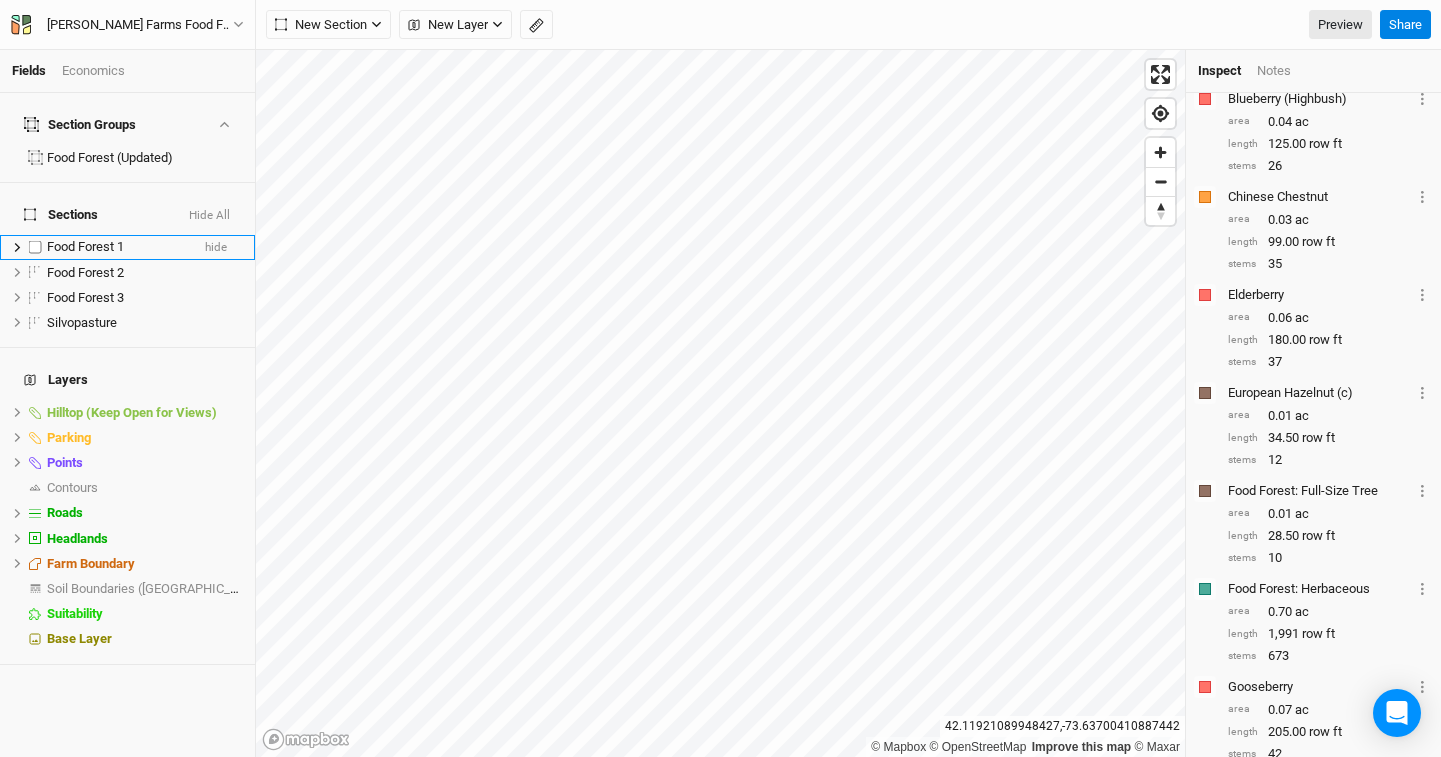 click 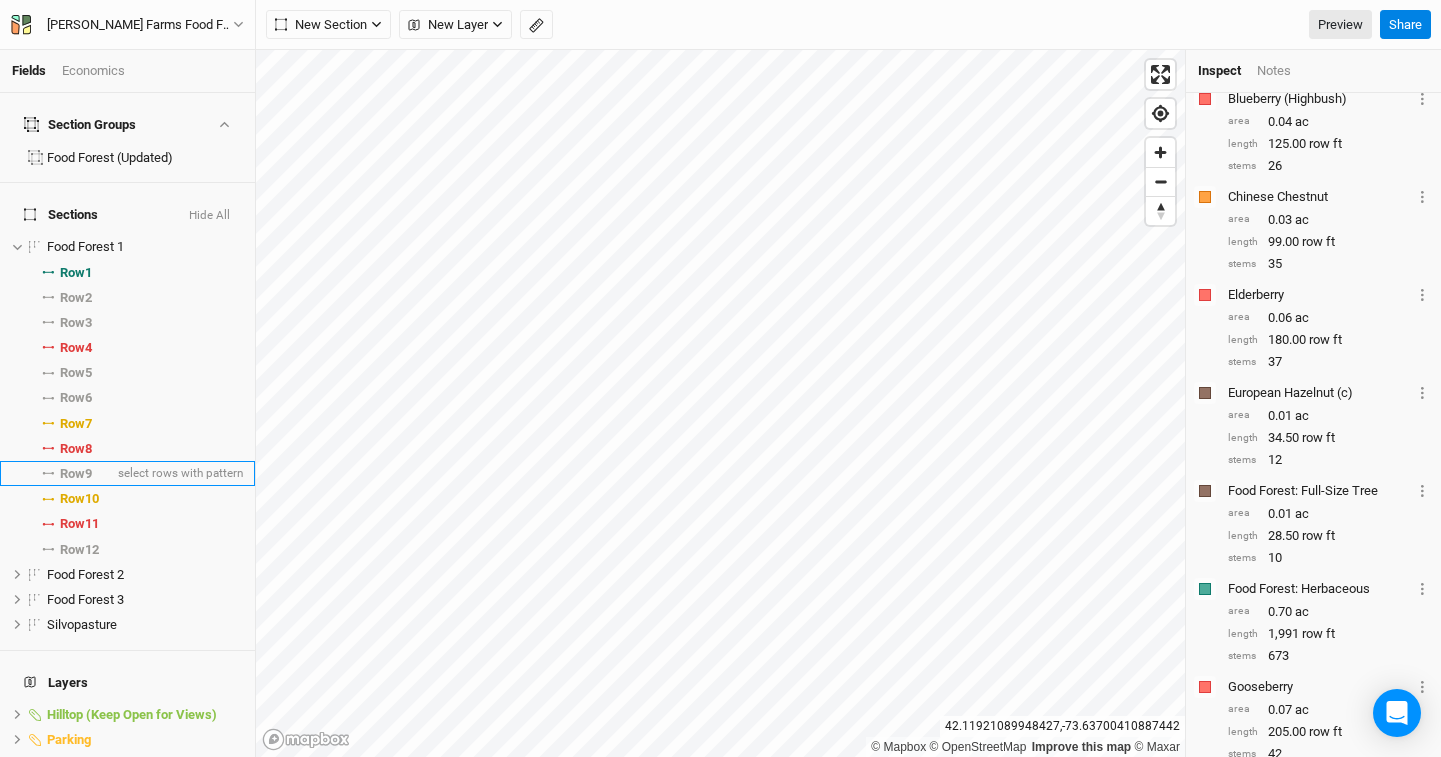 click on "Row  9" at bounding box center (76, 474) 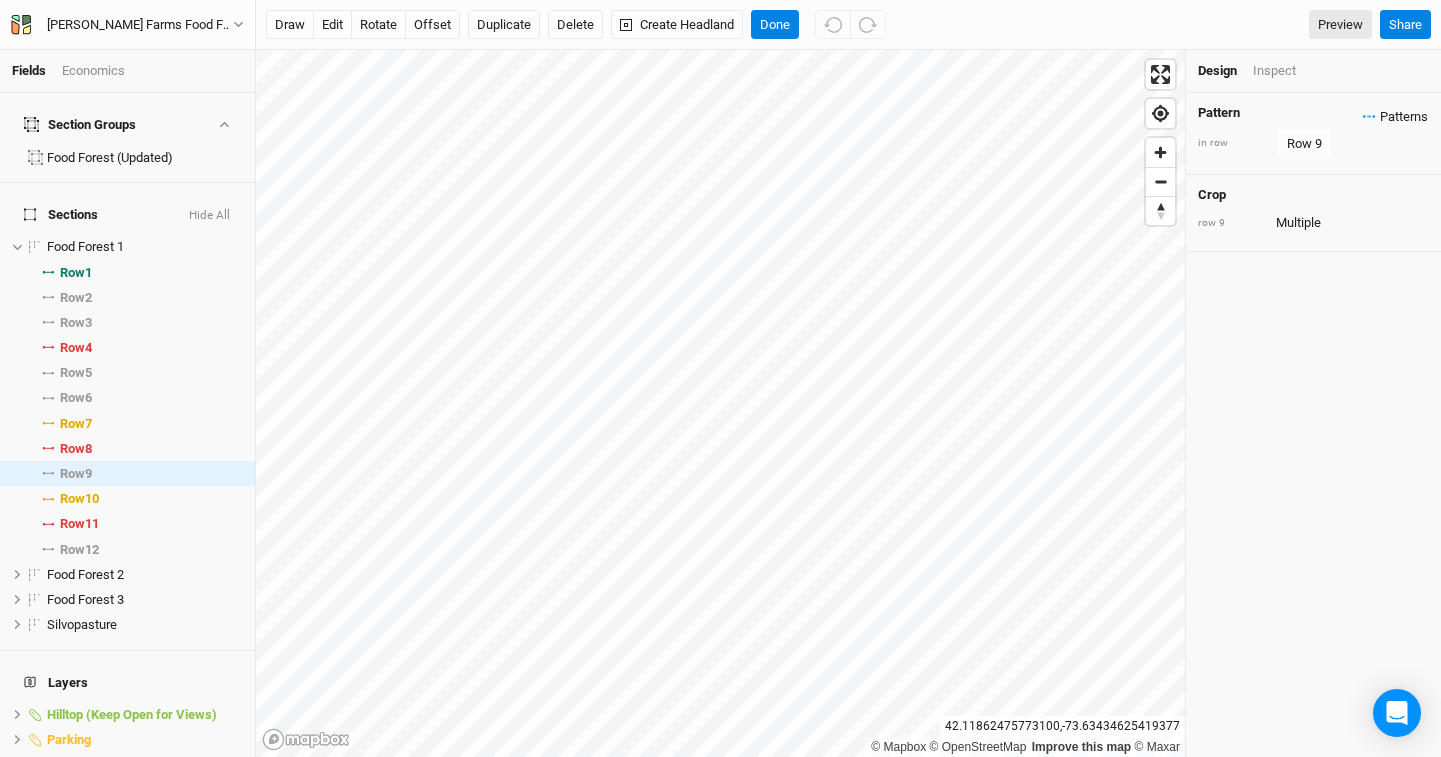 click on "Patterns" at bounding box center [1395, 117] 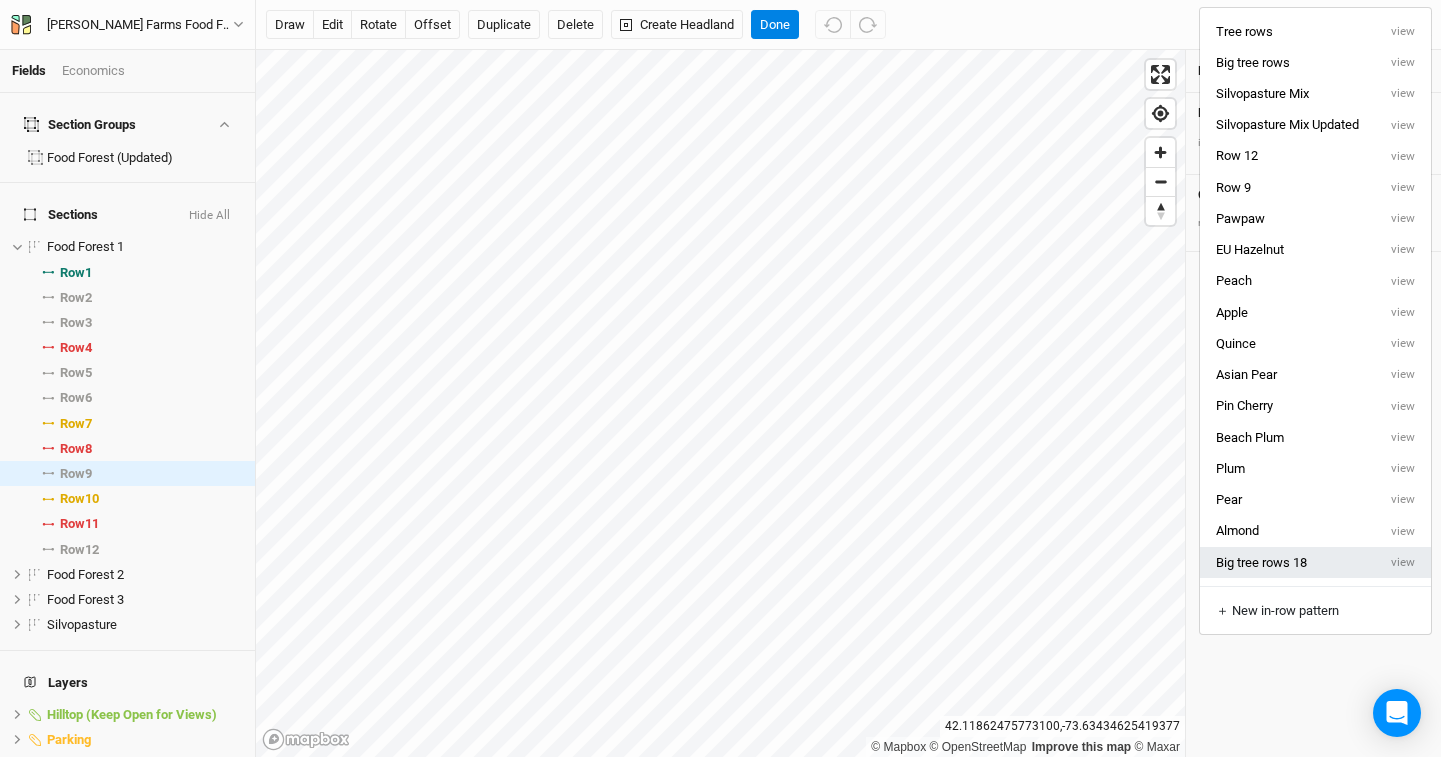 click on "Big tree rows 18" at bounding box center (1288, 562) 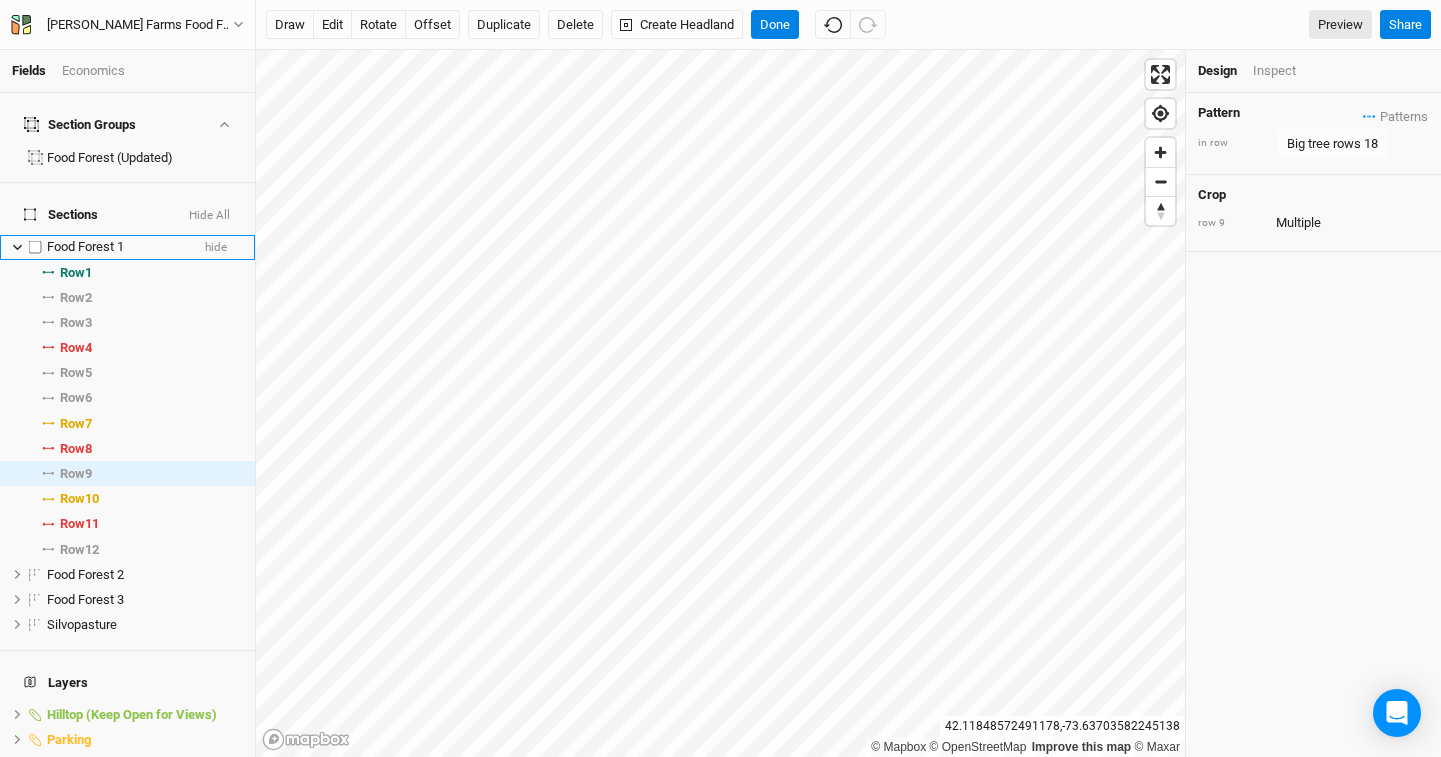 click 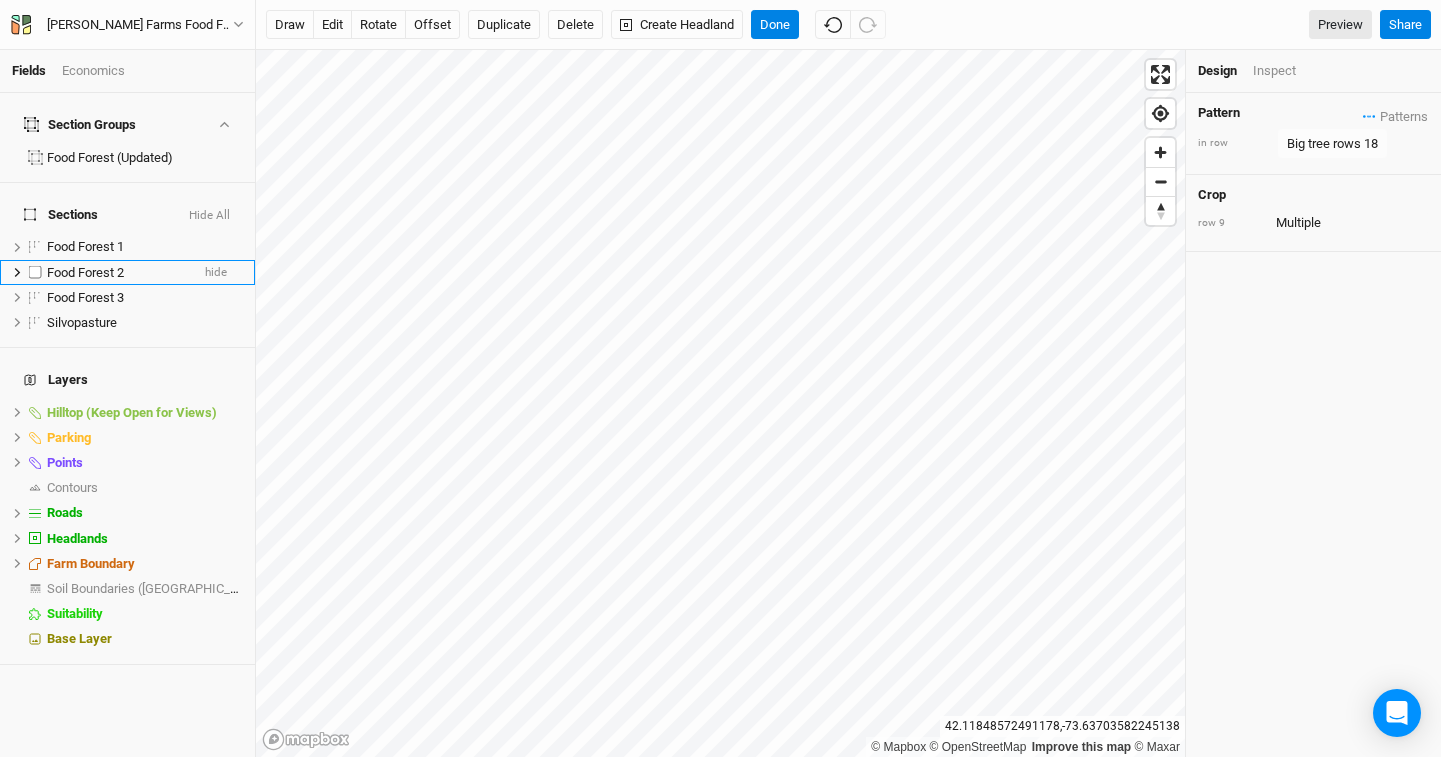 click 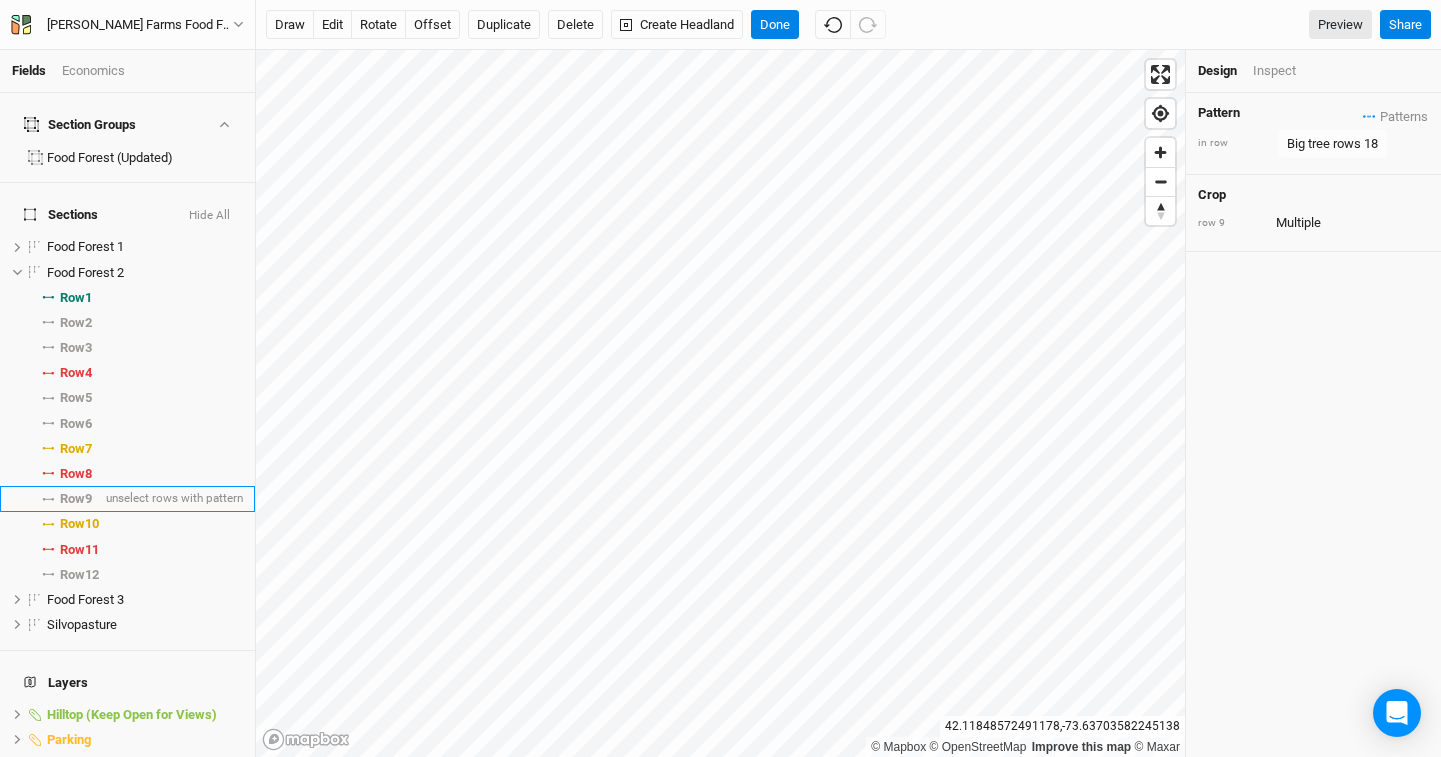 click on "Row  9" at bounding box center (76, 499) 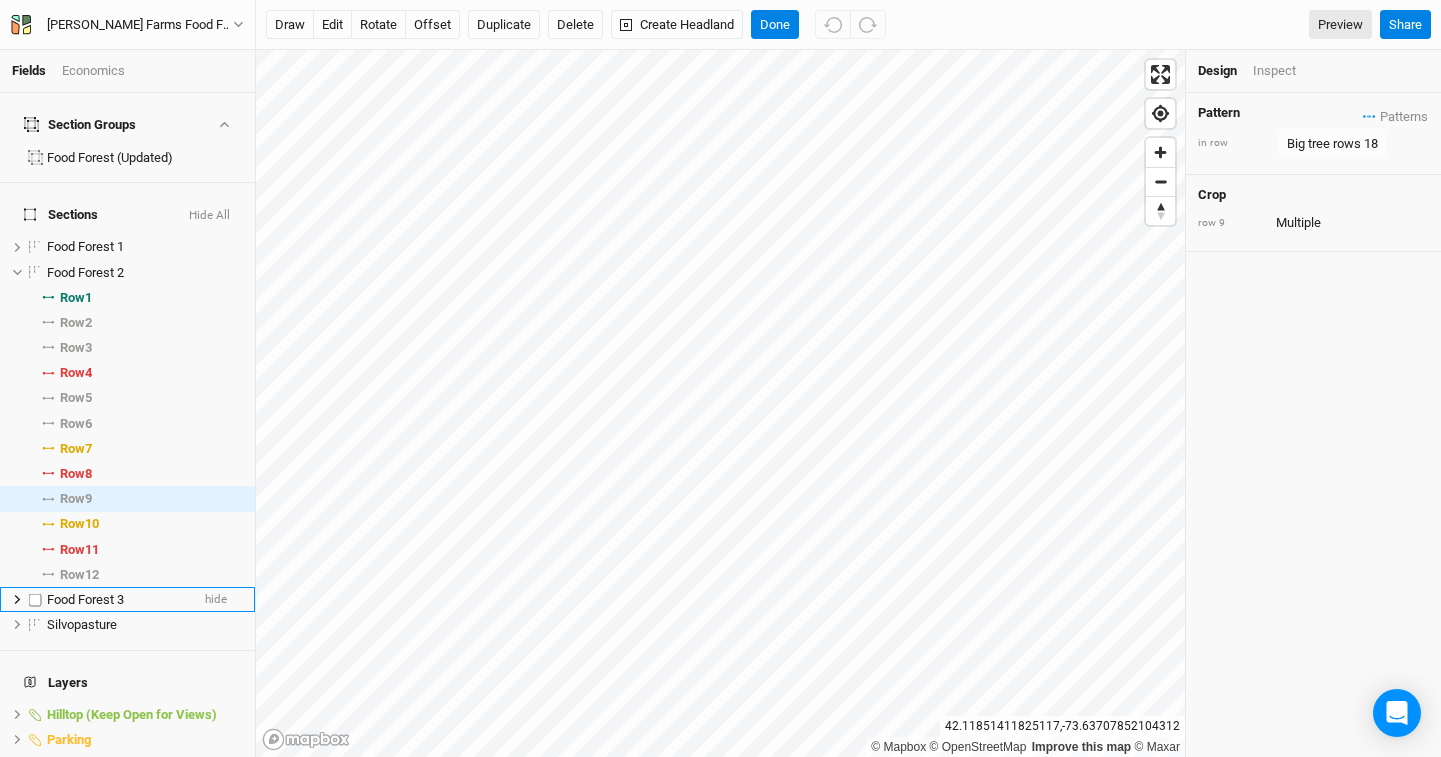 click 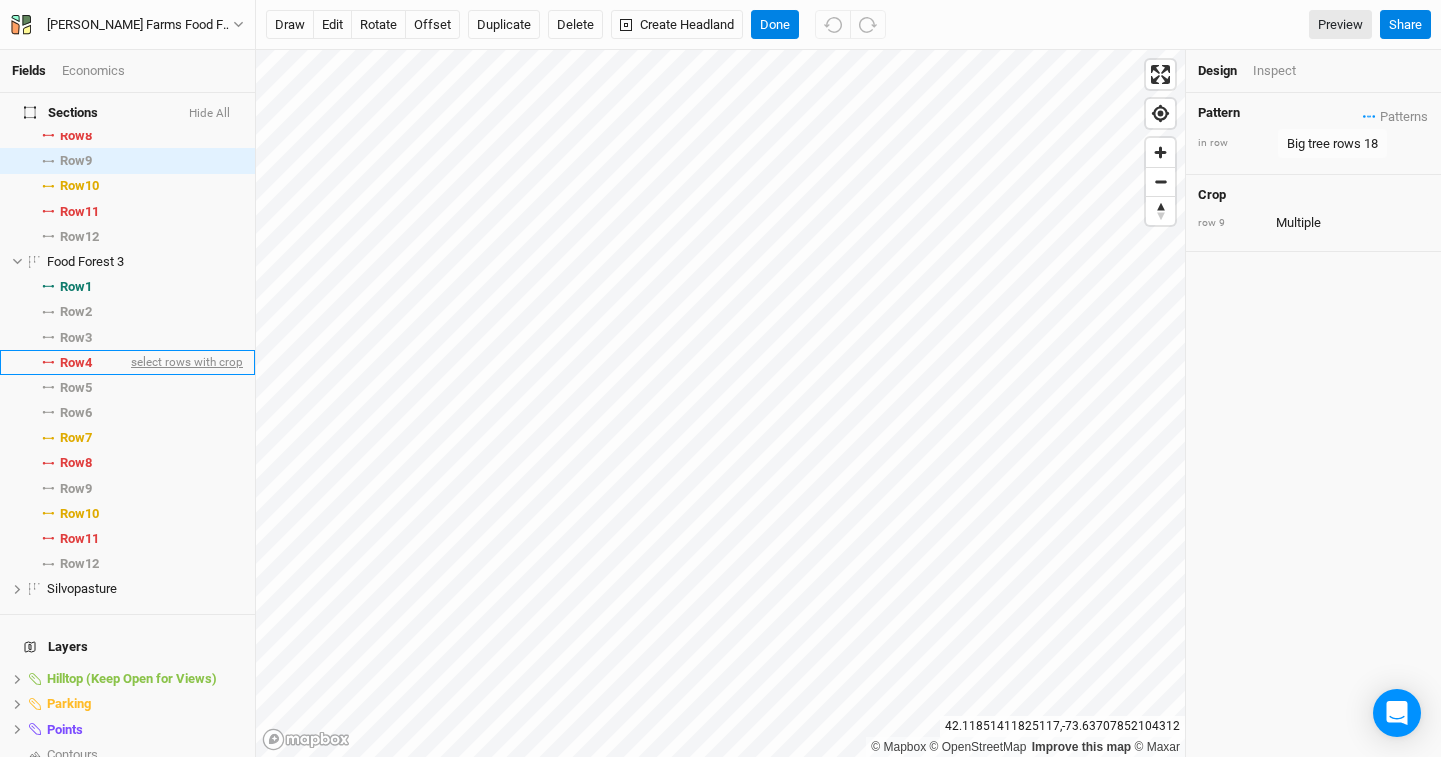 scroll, scrollTop: 367, scrollLeft: 0, axis: vertical 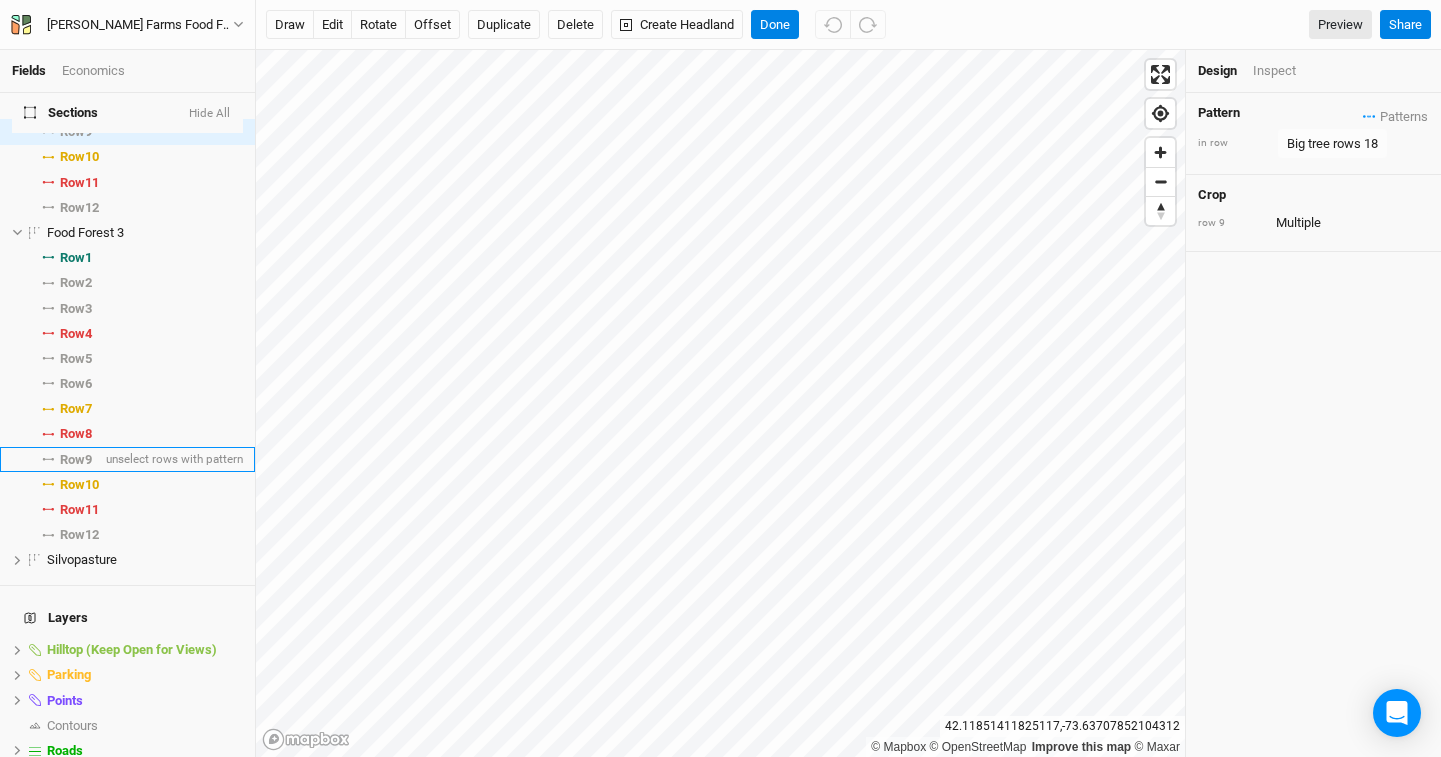 click on "Row  9" at bounding box center (76, 460) 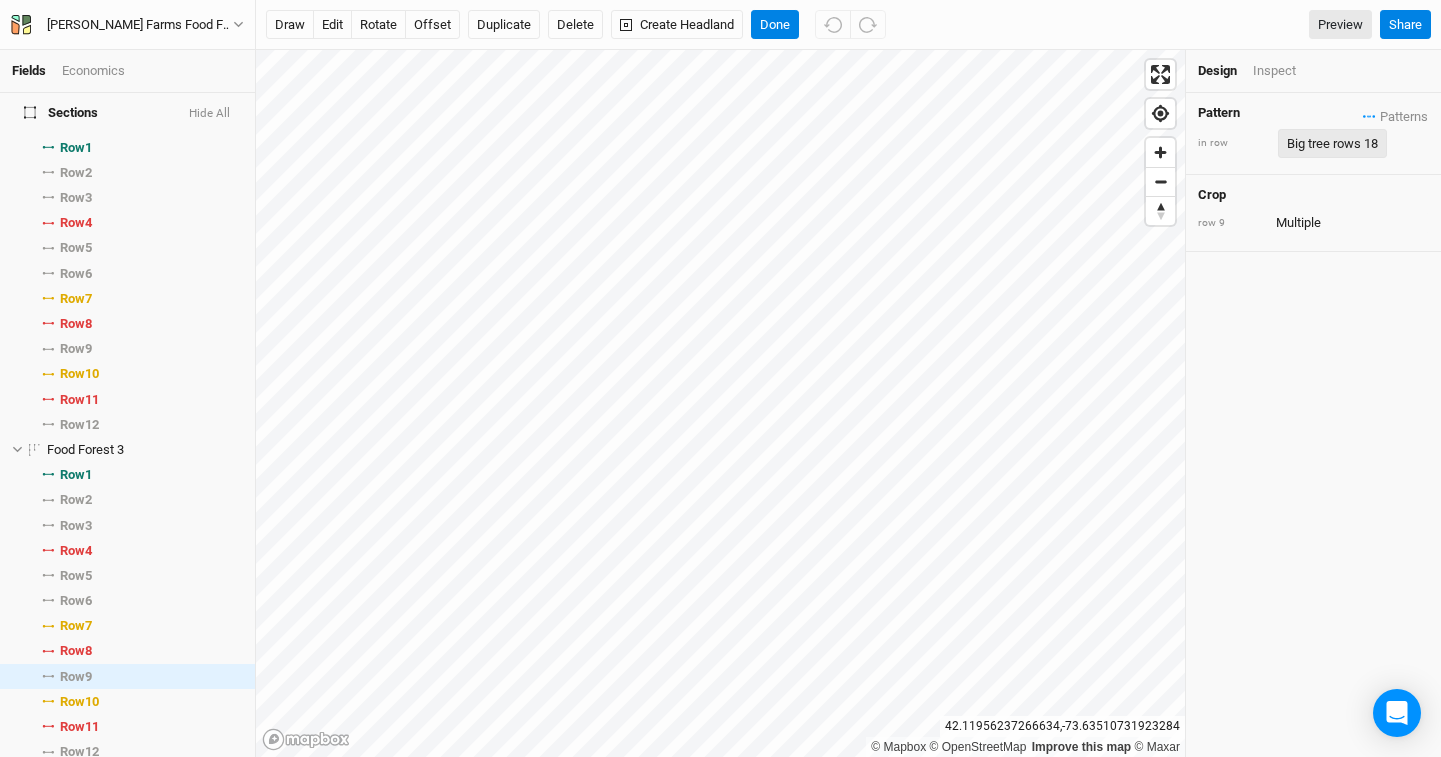 click on "Big tree rows 18" at bounding box center (1332, 144) 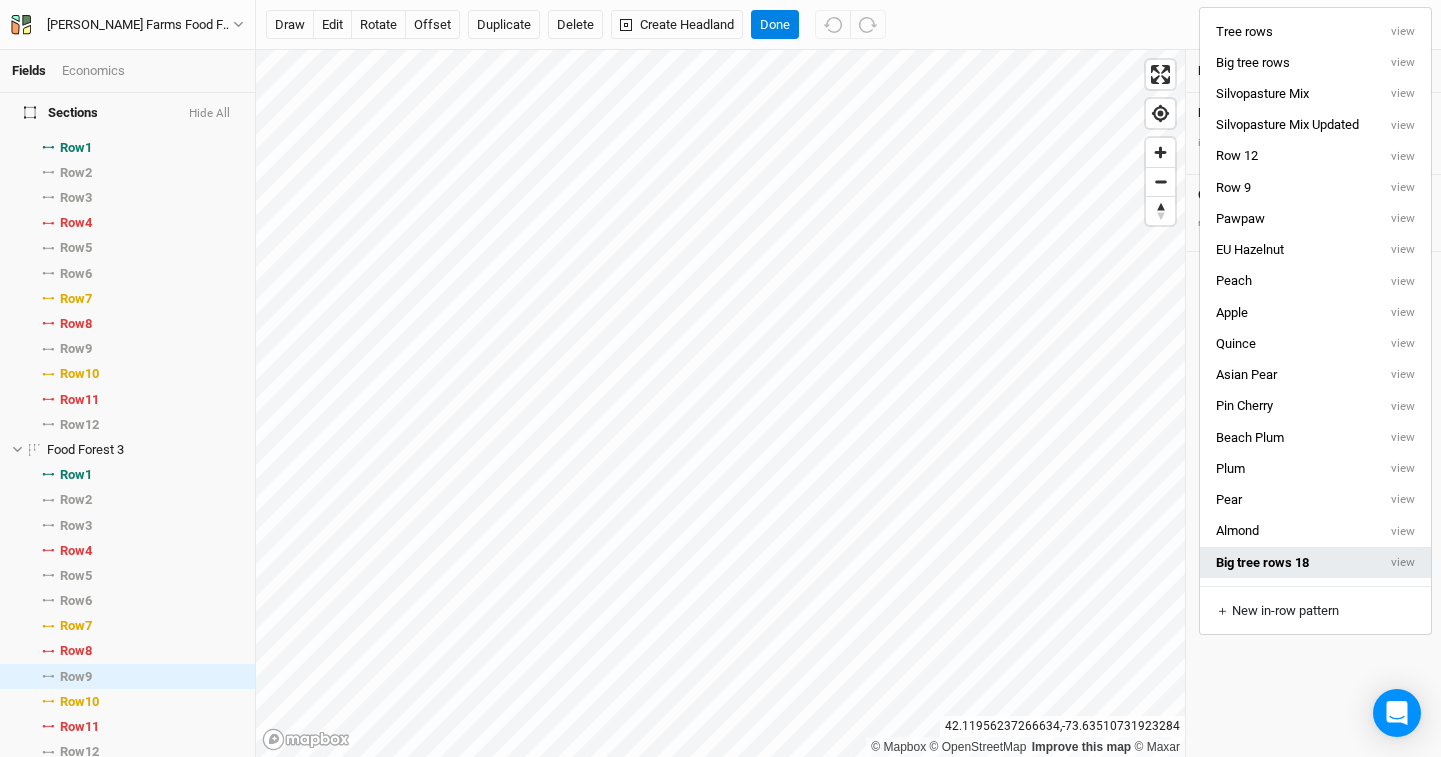 click on "Big tree rows 18" at bounding box center [1288, 562] 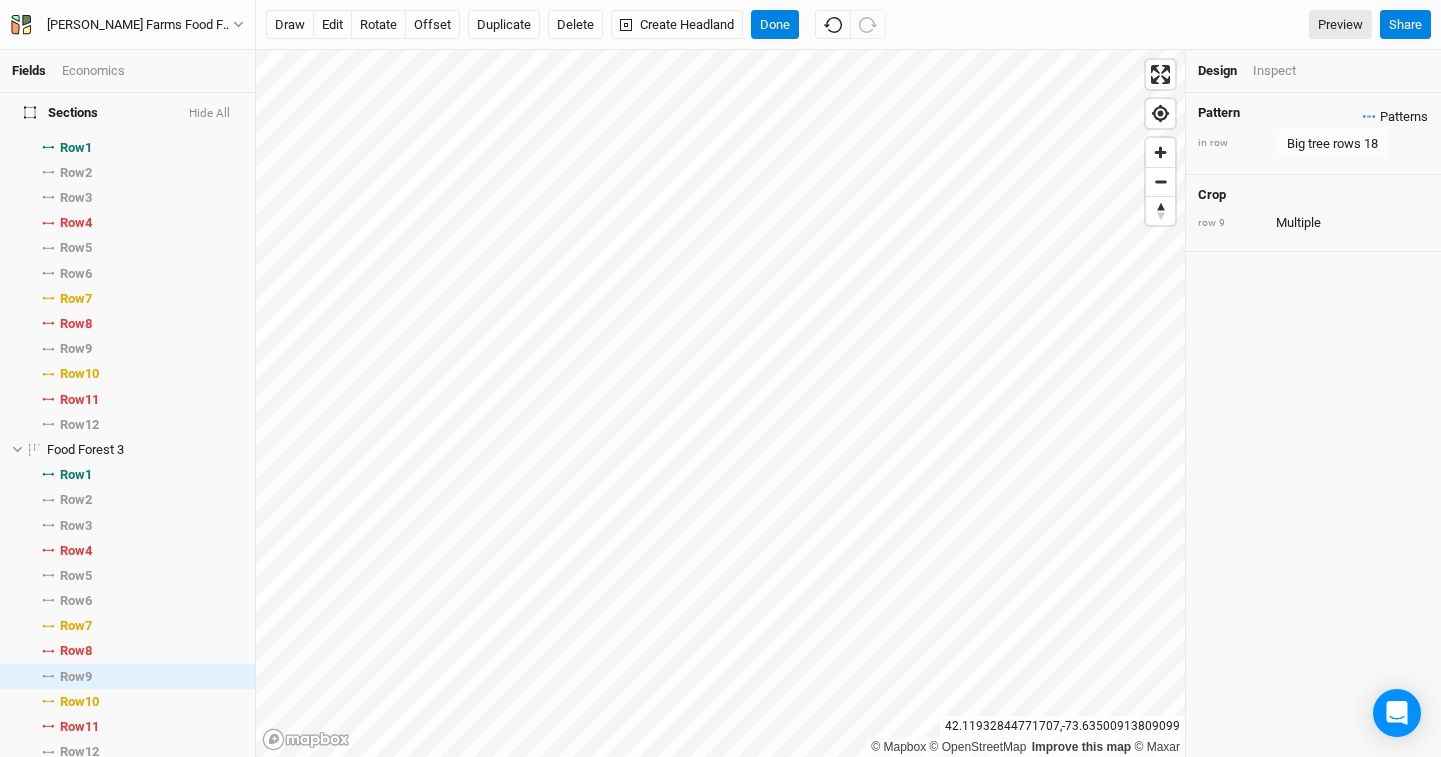 click on "Patterns" at bounding box center [1395, 117] 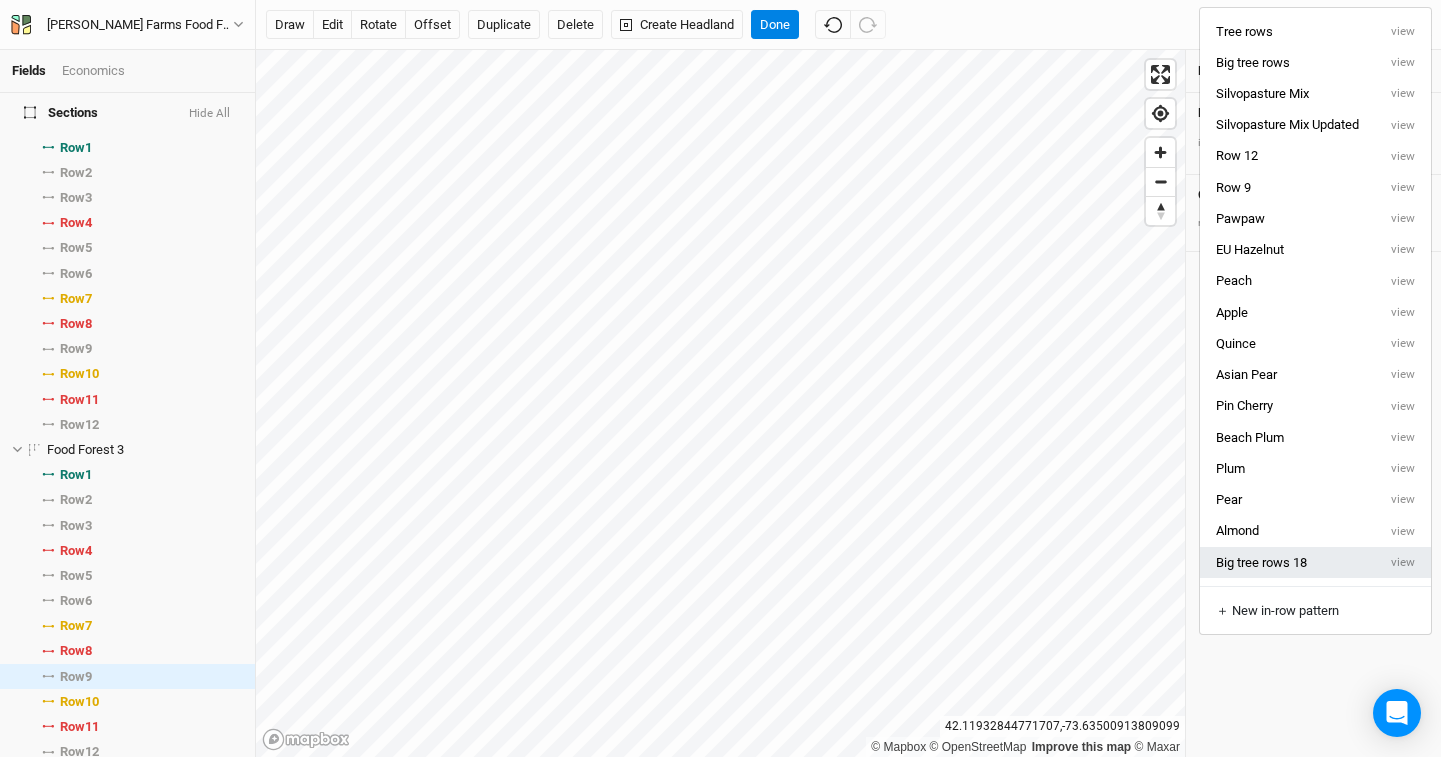 click on "Big tree rows 18" at bounding box center [1288, 562] 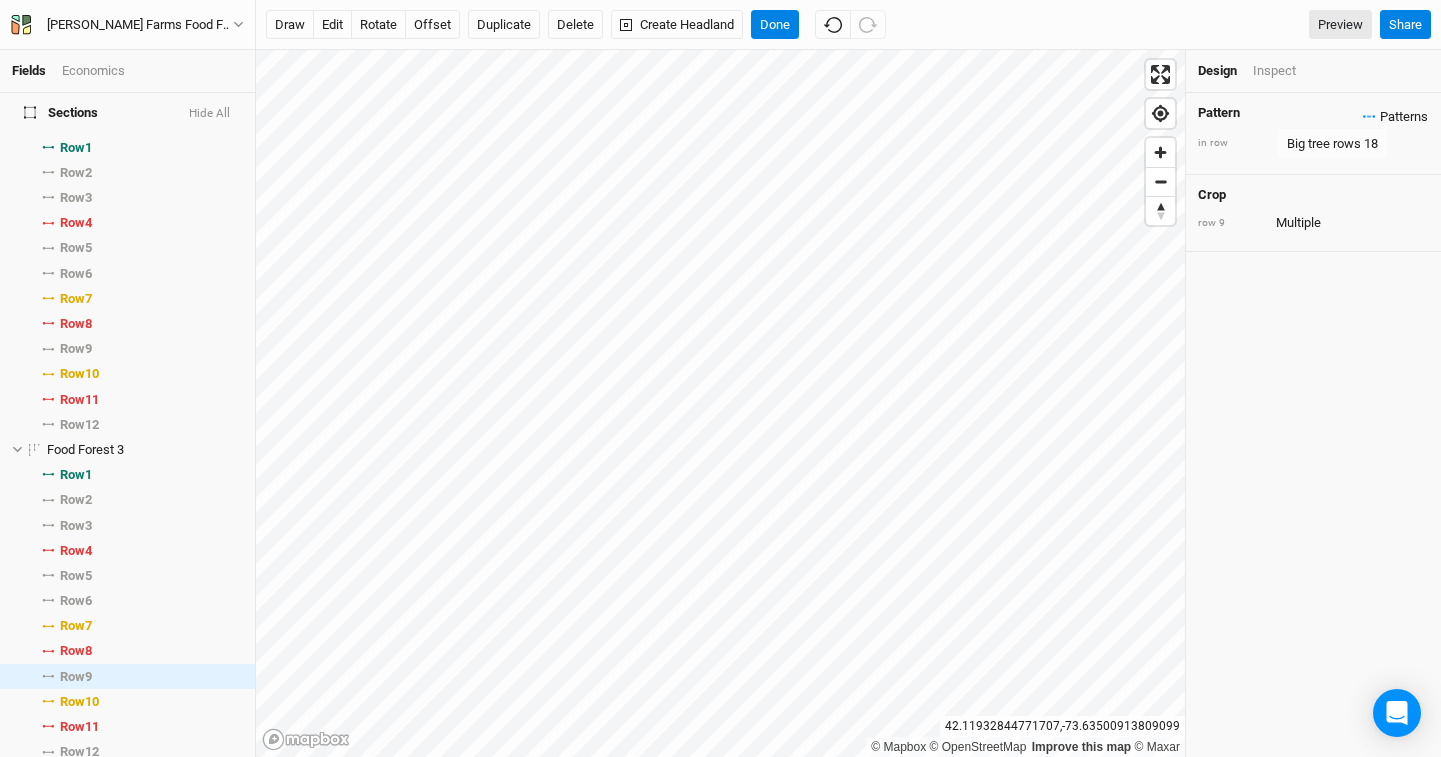 click on "Patterns" at bounding box center [1395, 117] 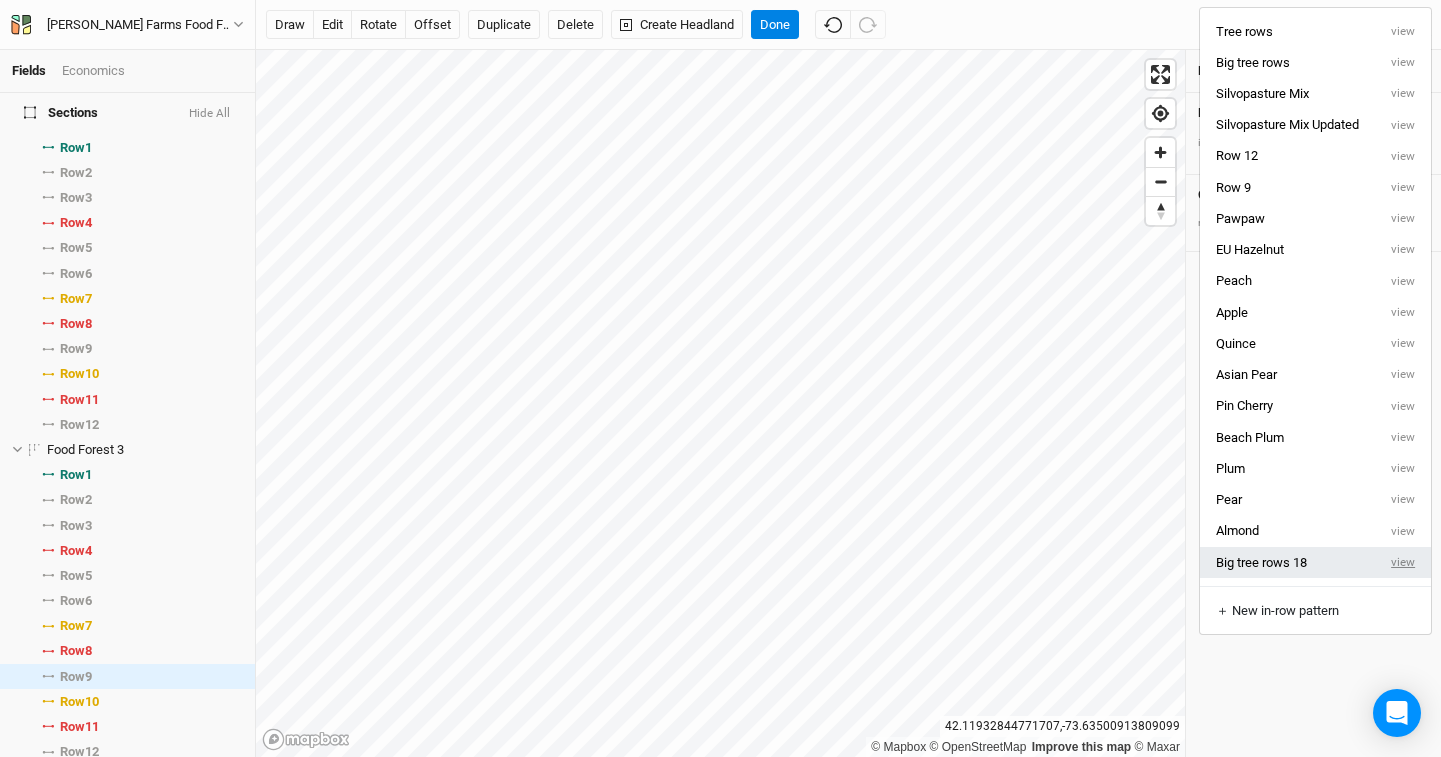 click on "view" at bounding box center (1403, 562) 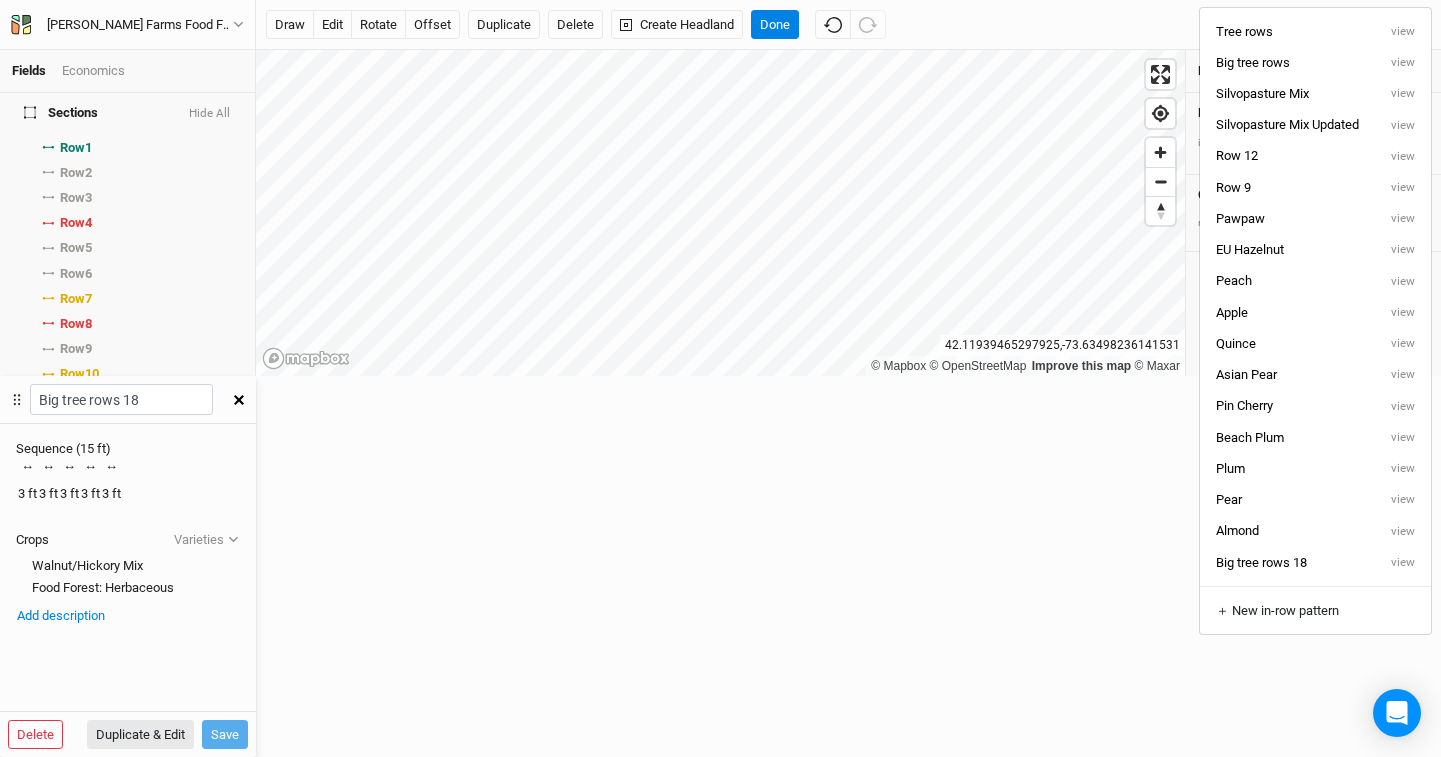 click at bounding box center [238, 400] 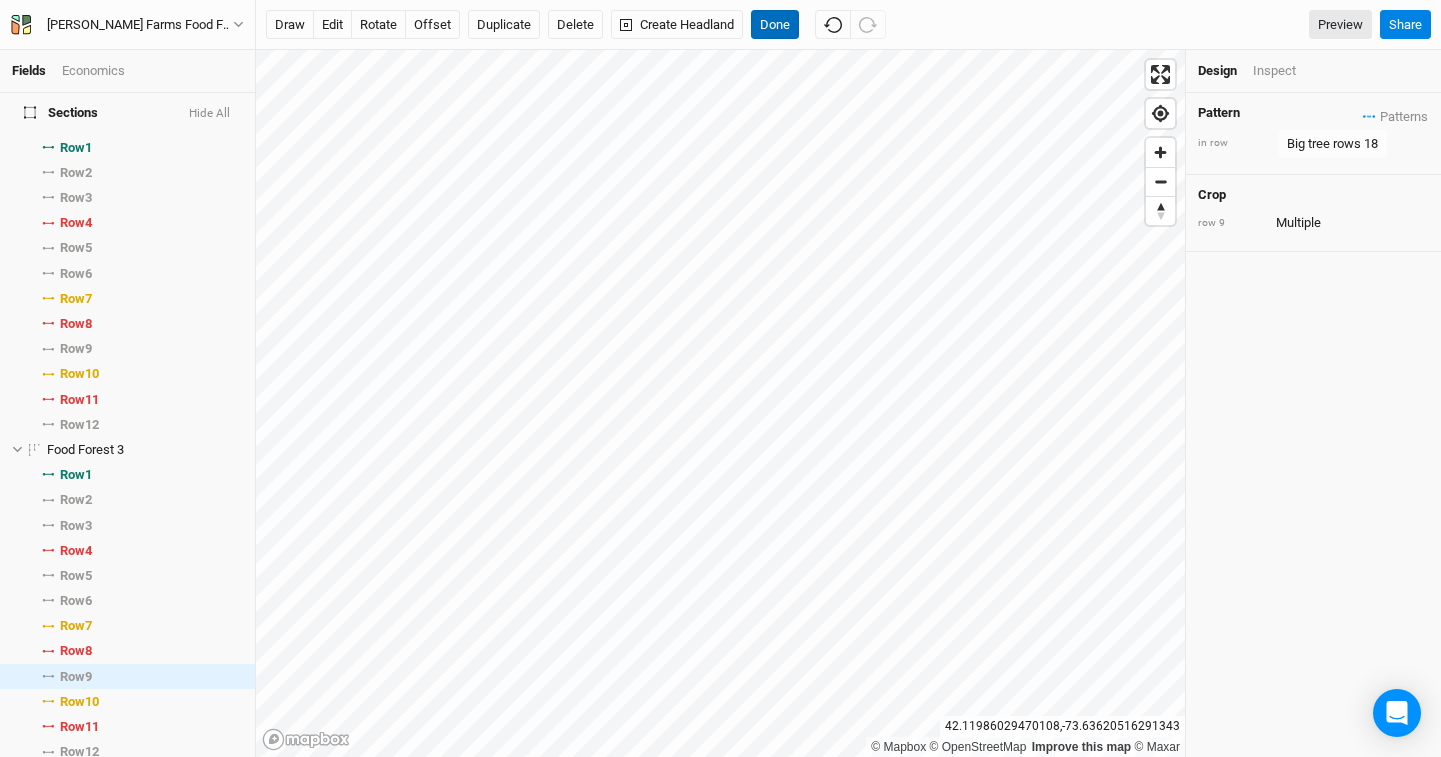 click on "Done" at bounding box center [775, 25] 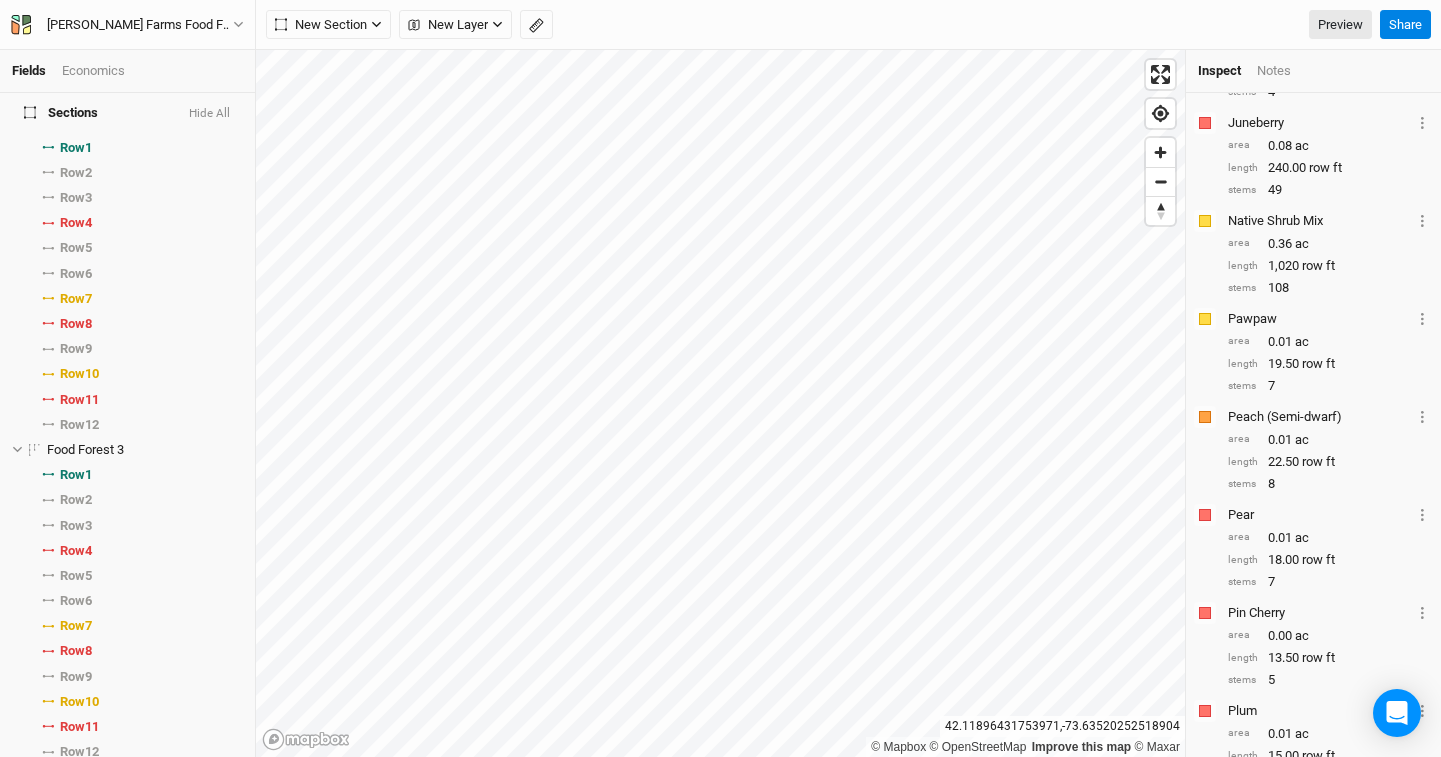 scroll, scrollTop: 1489, scrollLeft: 0, axis: vertical 